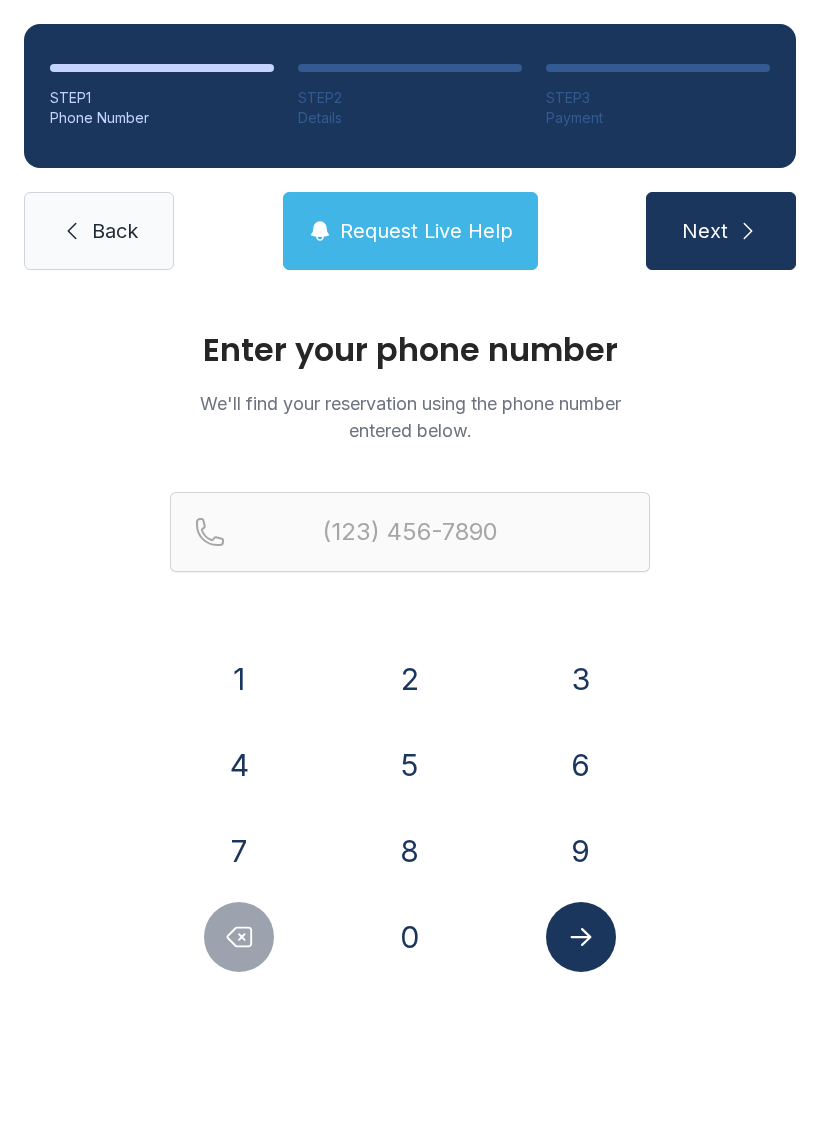 scroll, scrollTop: 0, scrollLeft: 0, axis: both 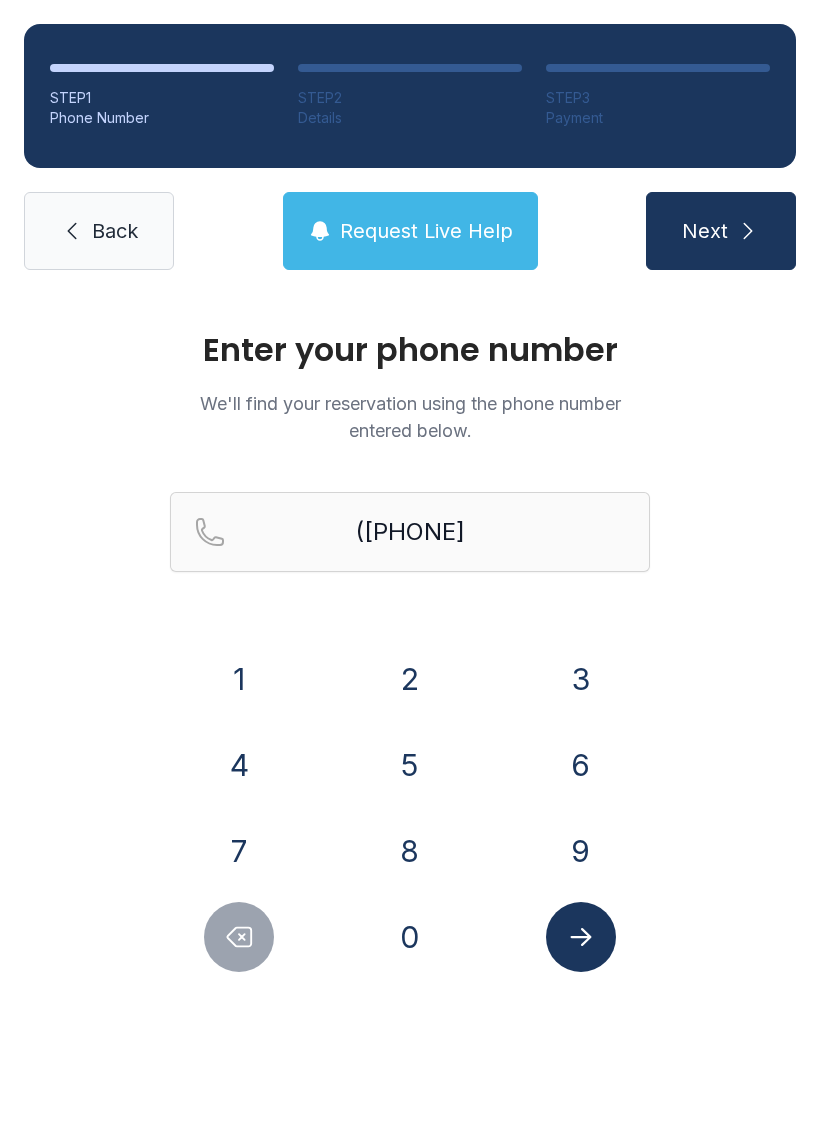 click on "7" at bounding box center (239, 679) 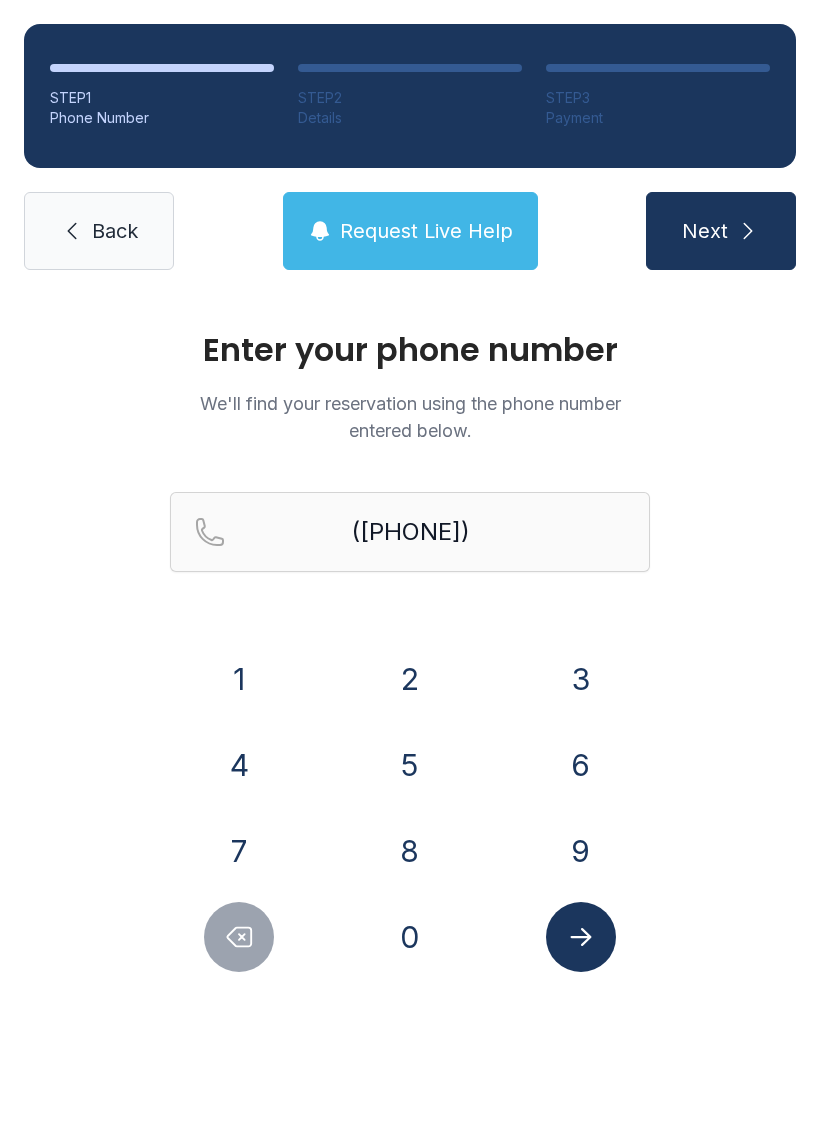 click on "8" at bounding box center [239, 679] 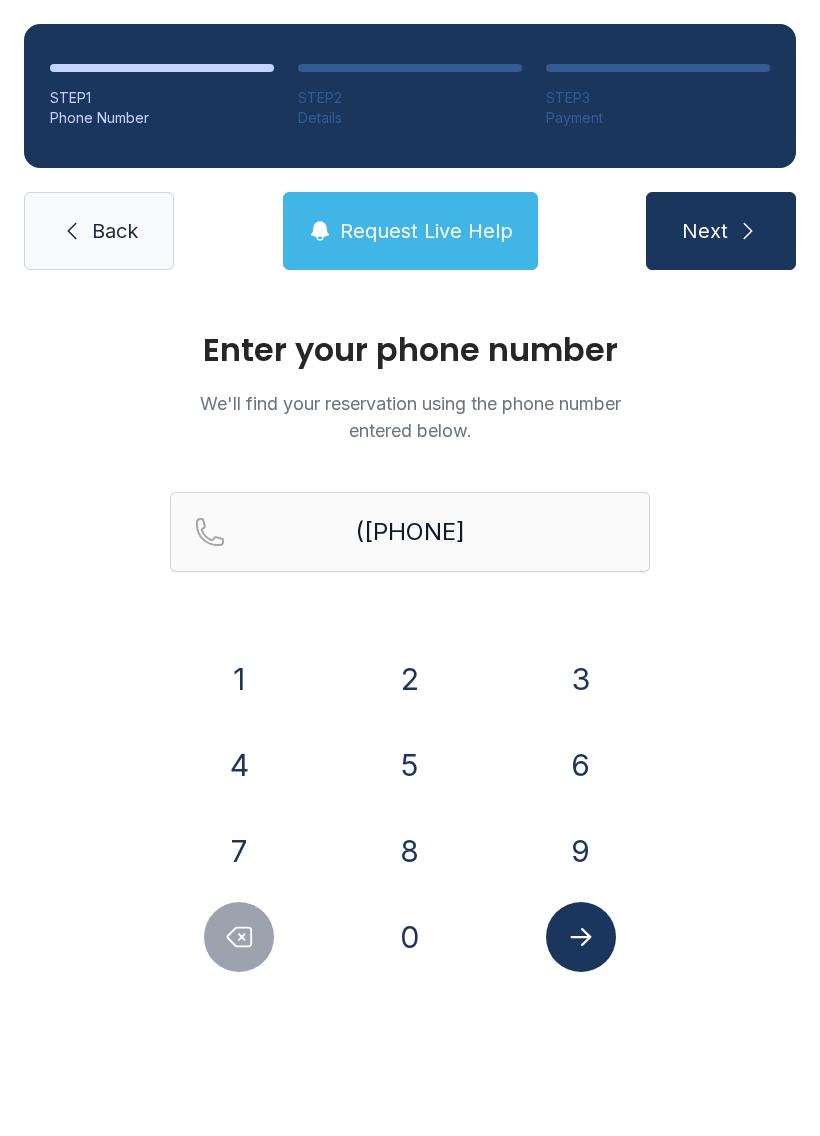 click on "9" at bounding box center (239, 679) 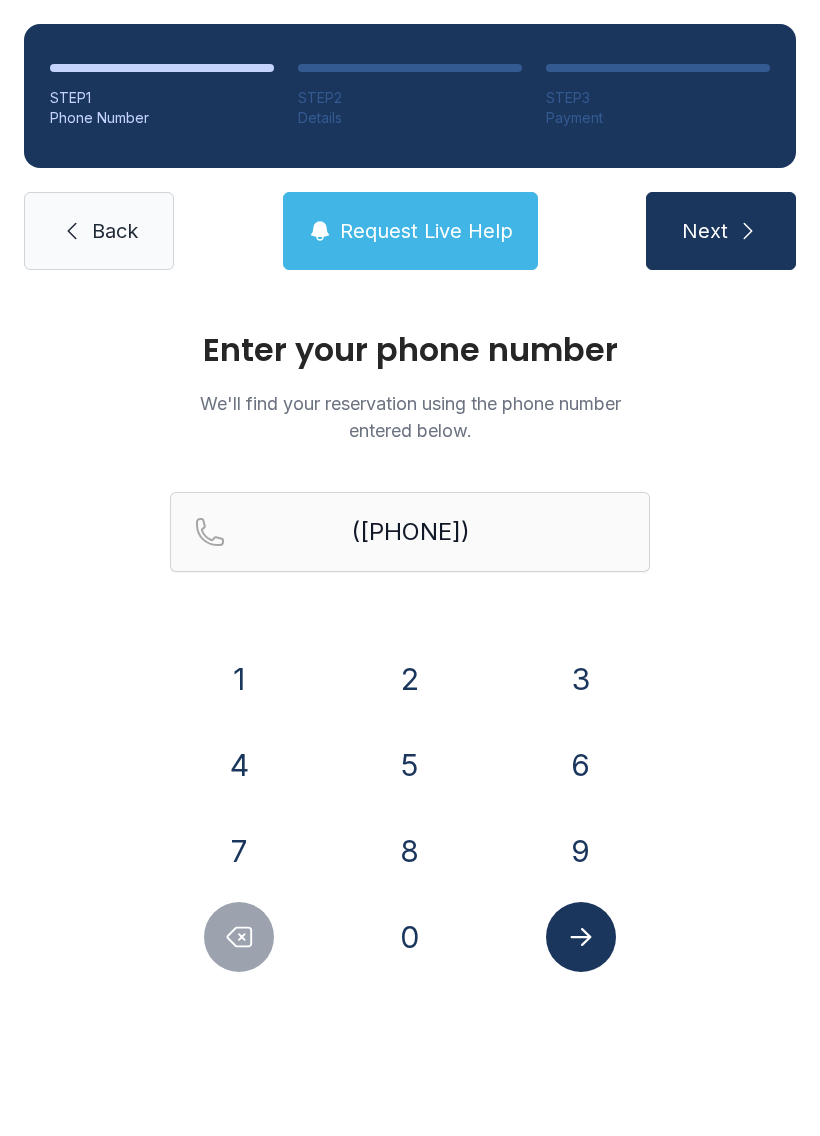 click on "6" at bounding box center [239, 679] 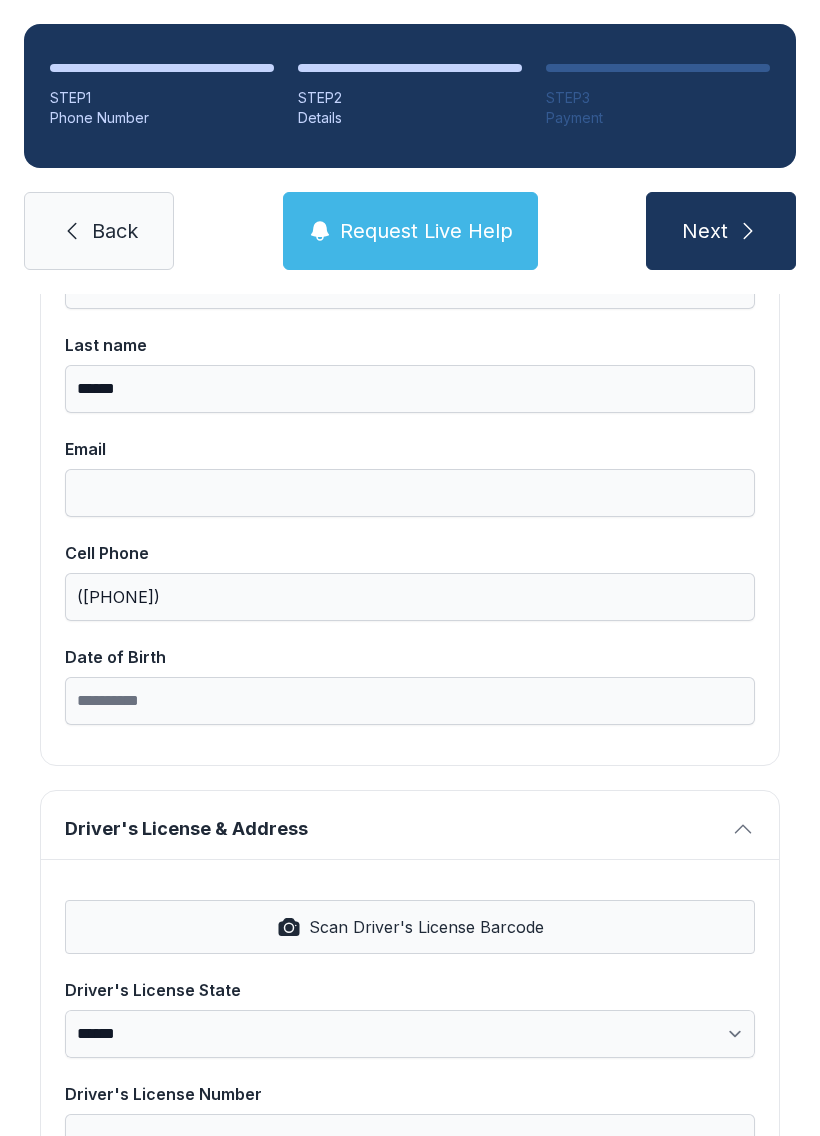 scroll, scrollTop: 316, scrollLeft: 0, axis: vertical 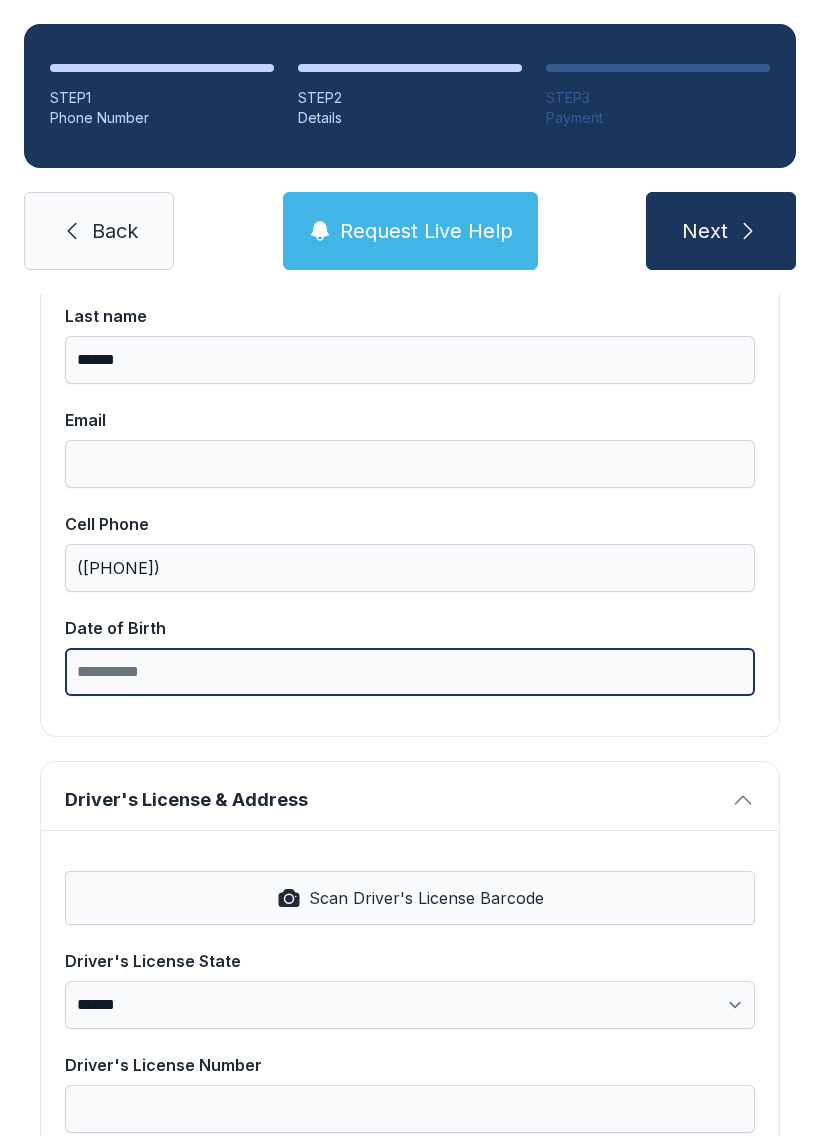 click on "Date of Birth" at bounding box center [410, 672] 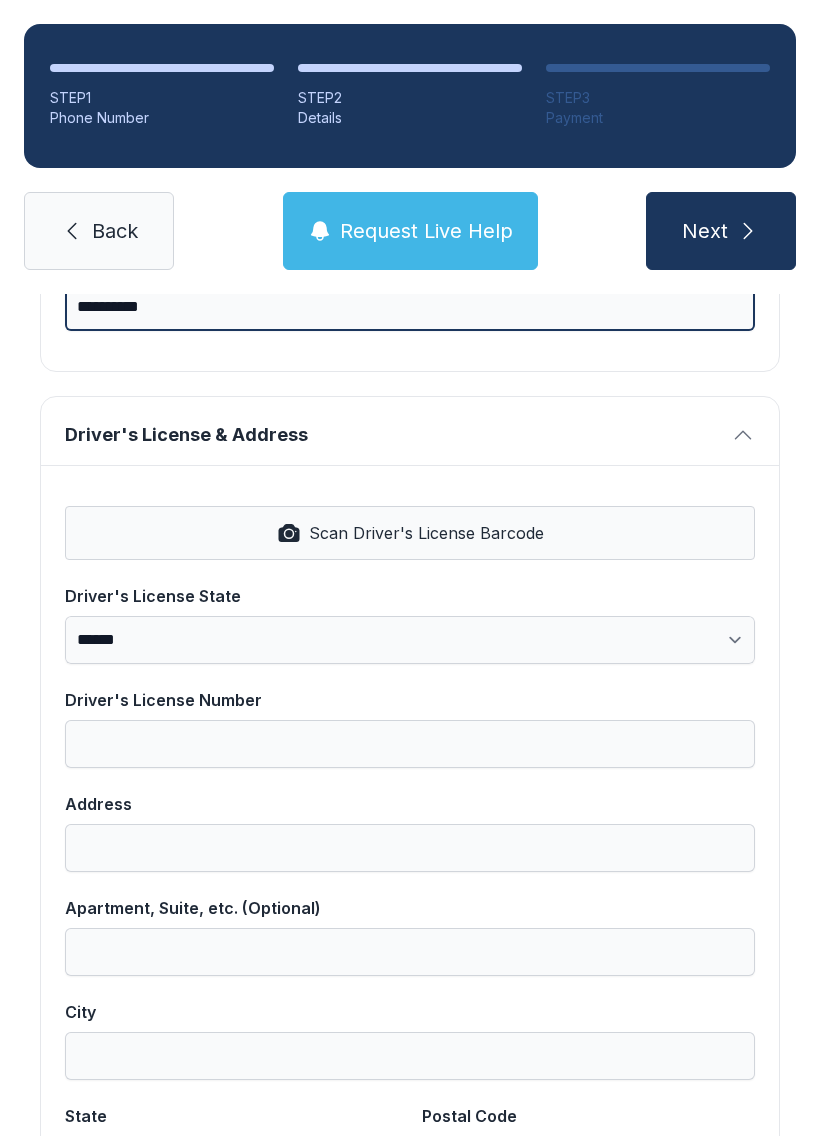 scroll, scrollTop: 675, scrollLeft: 0, axis: vertical 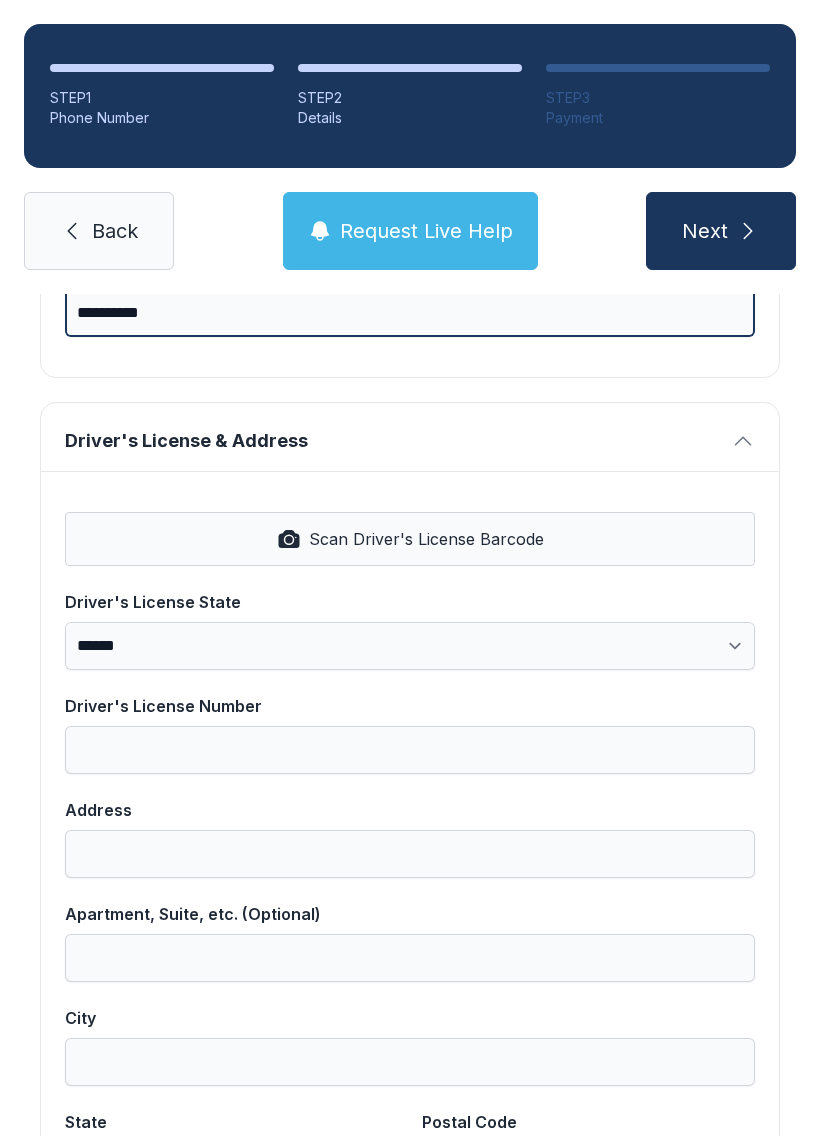 type on "**********" 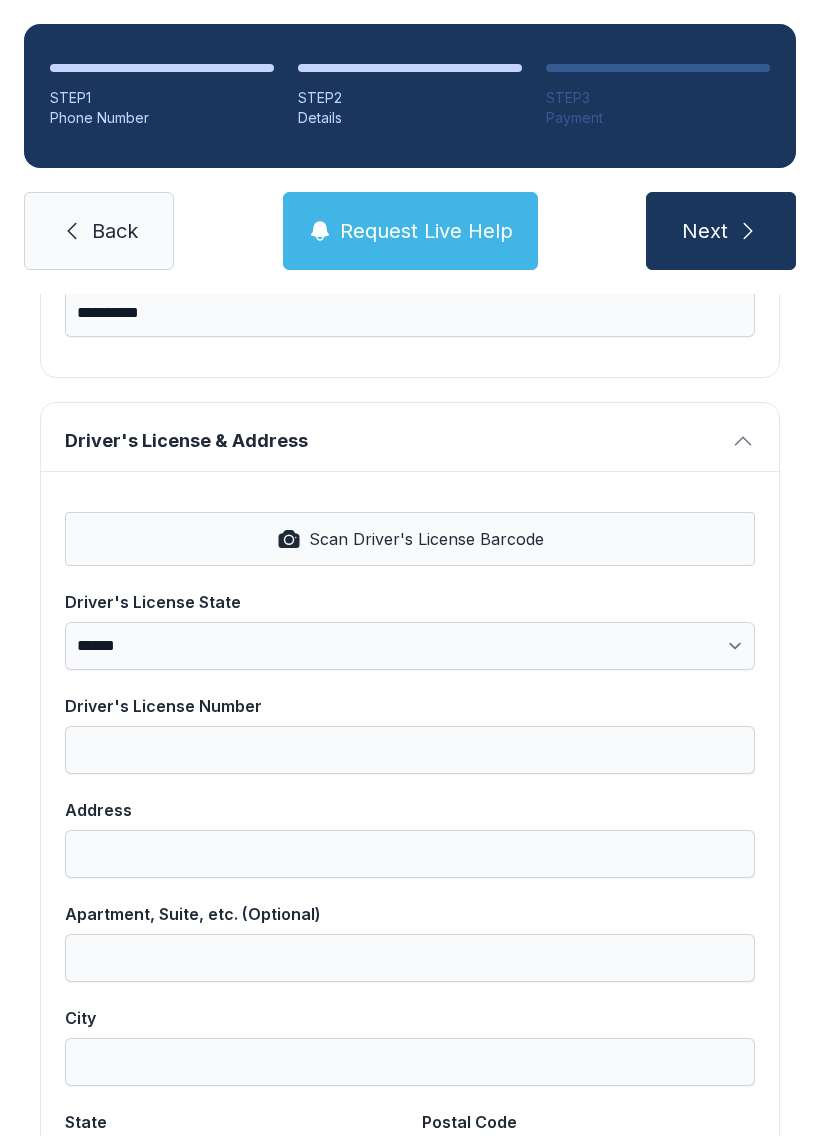 click on "Scan Driver's License Barcode" at bounding box center (426, 539) 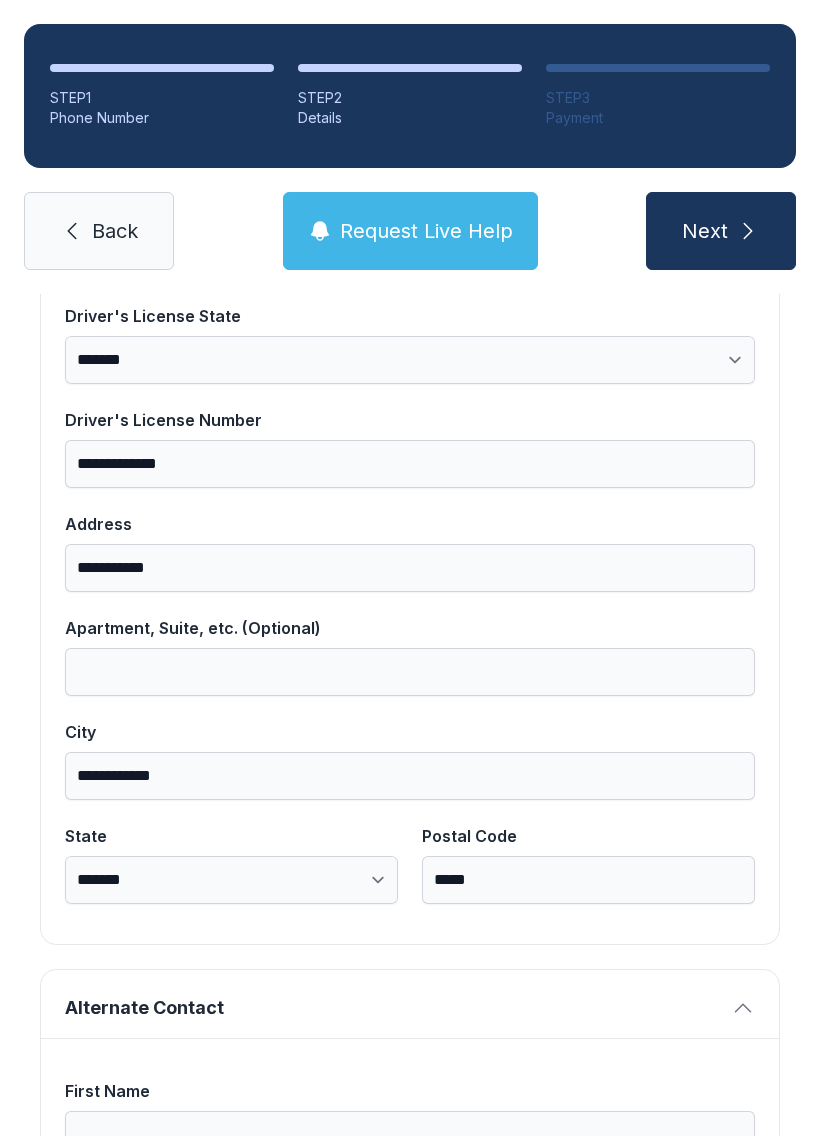 scroll, scrollTop: 960, scrollLeft: 0, axis: vertical 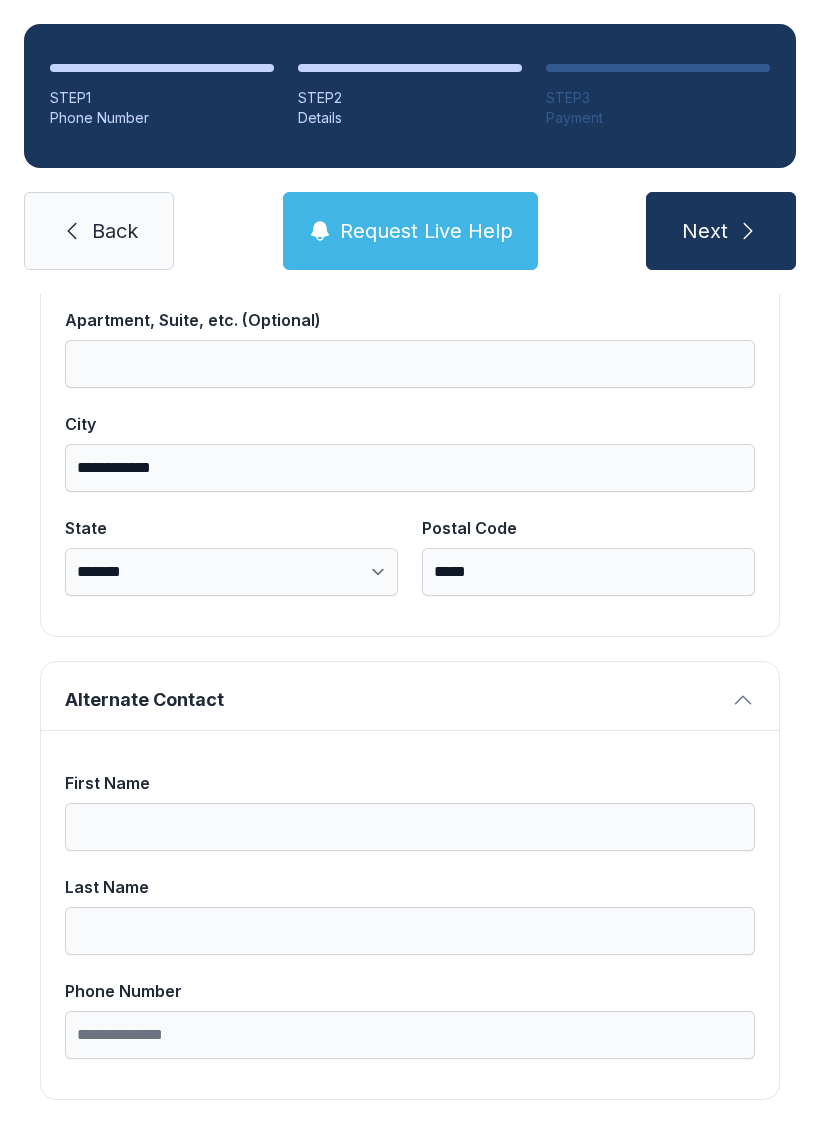 click on "Next" at bounding box center [705, 231] 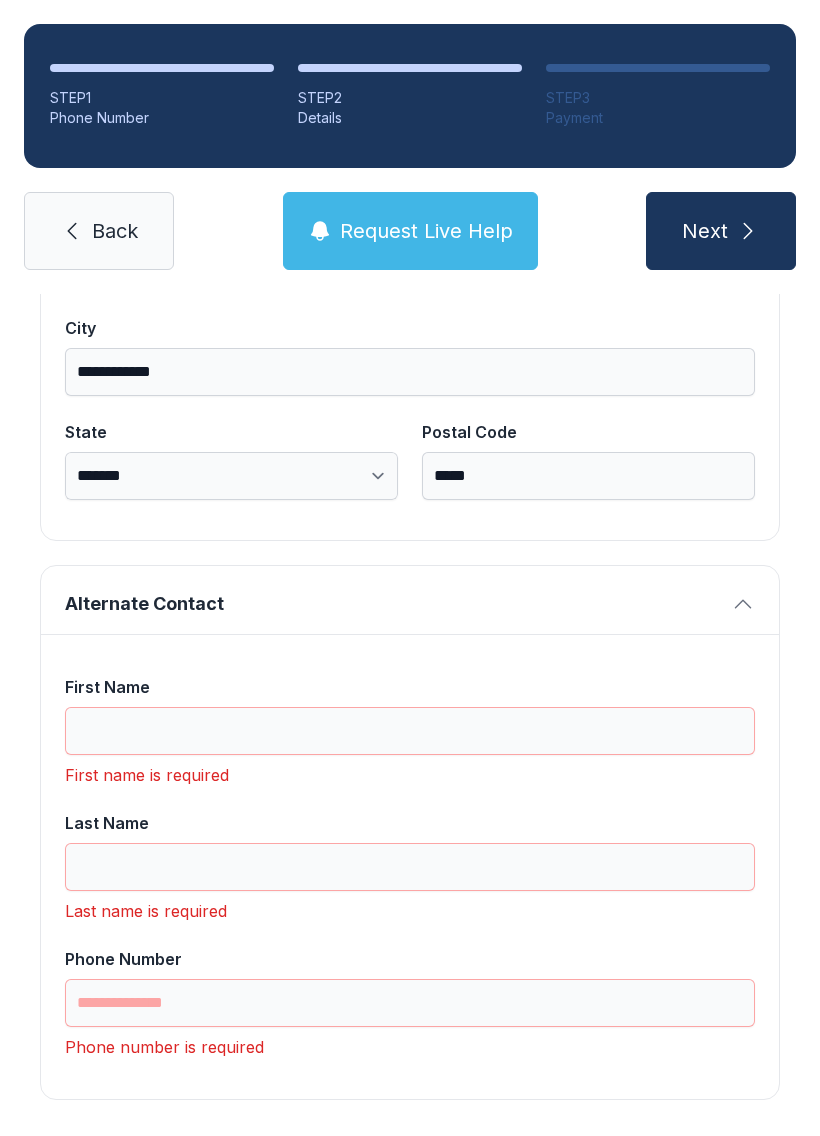 scroll, scrollTop: 1365, scrollLeft: 0, axis: vertical 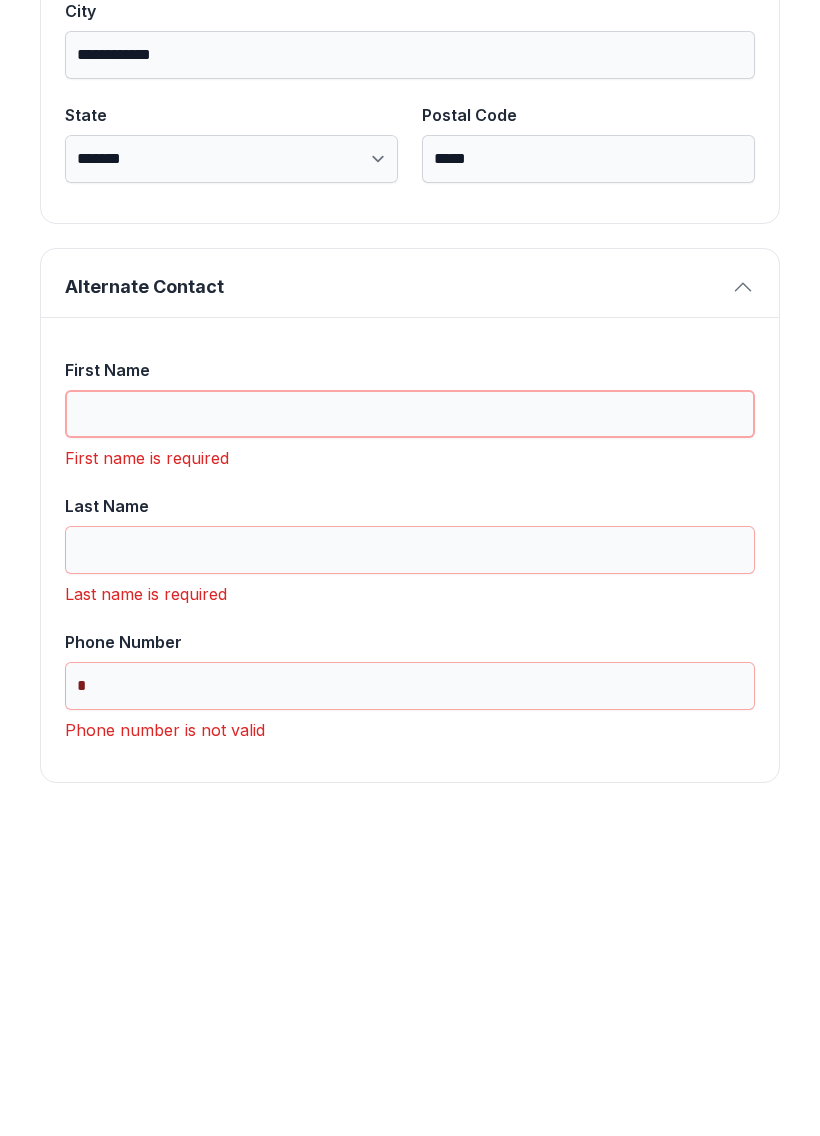 click on "First Name" at bounding box center (410, 731) 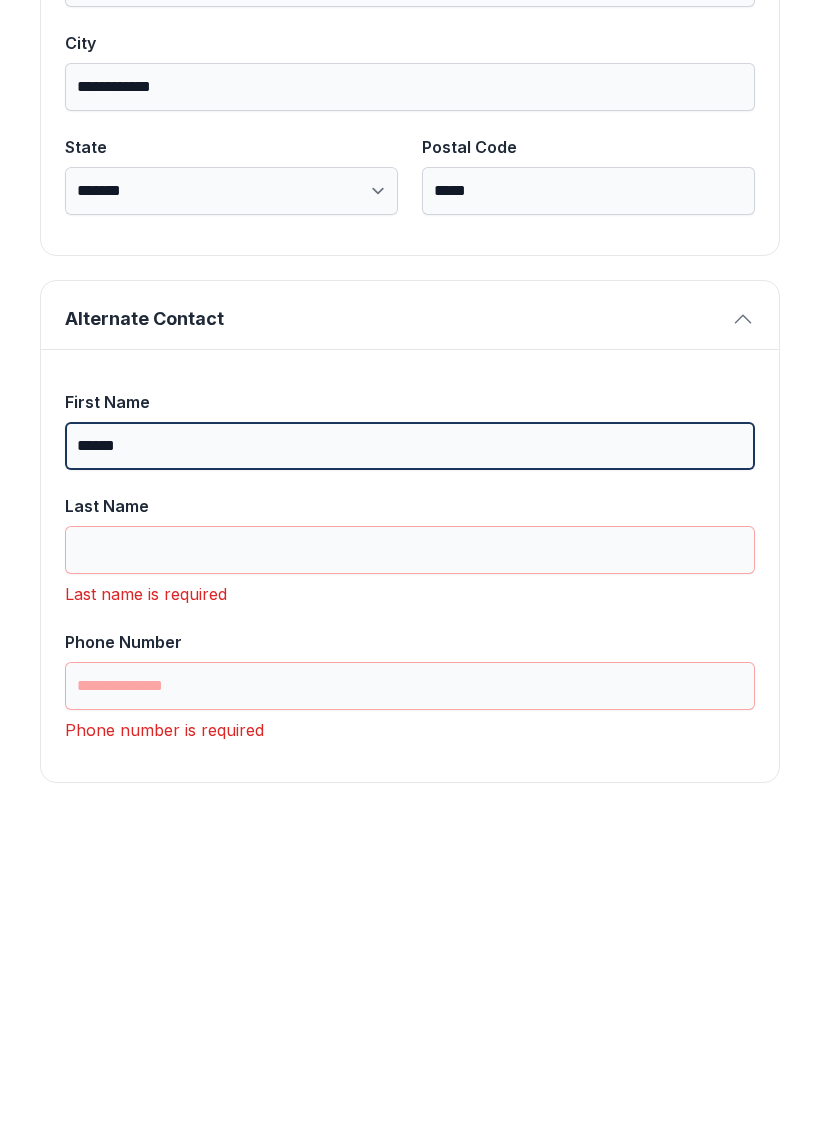 scroll, scrollTop: 1333, scrollLeft: 0, axis: vertical 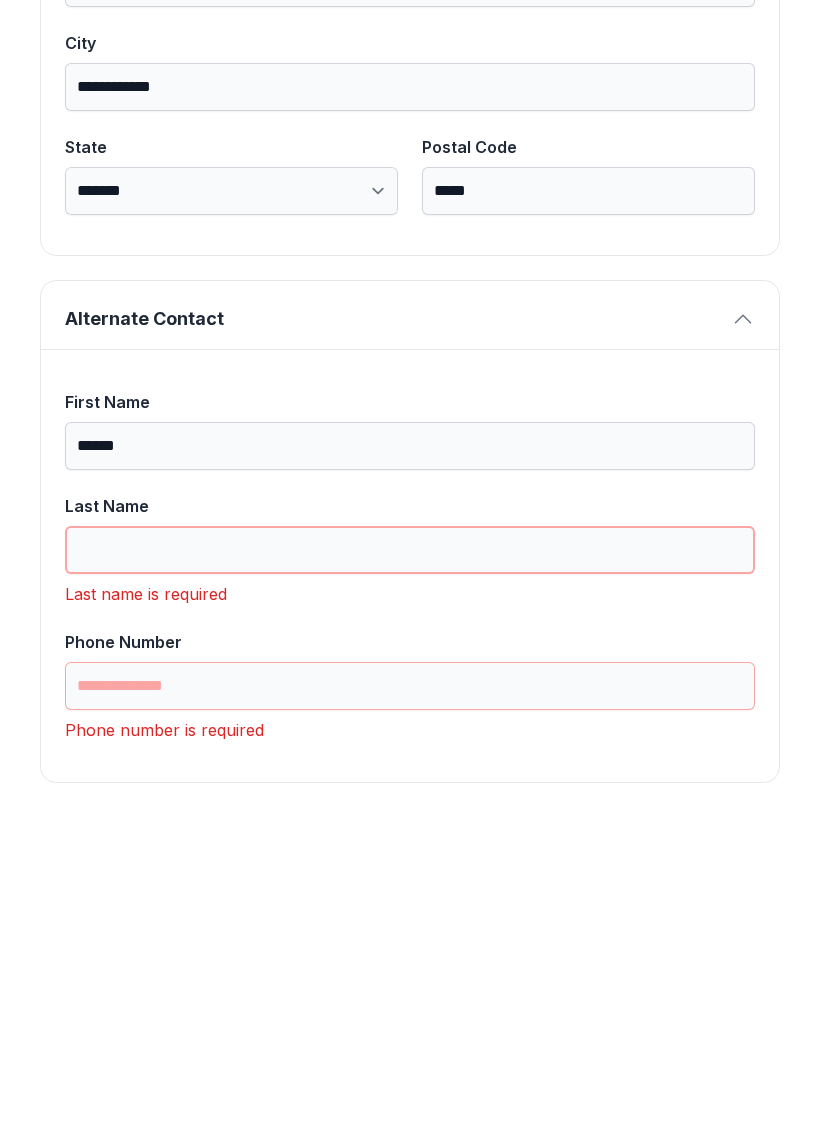 click on "Last Name" at bounding box center (410, 867) 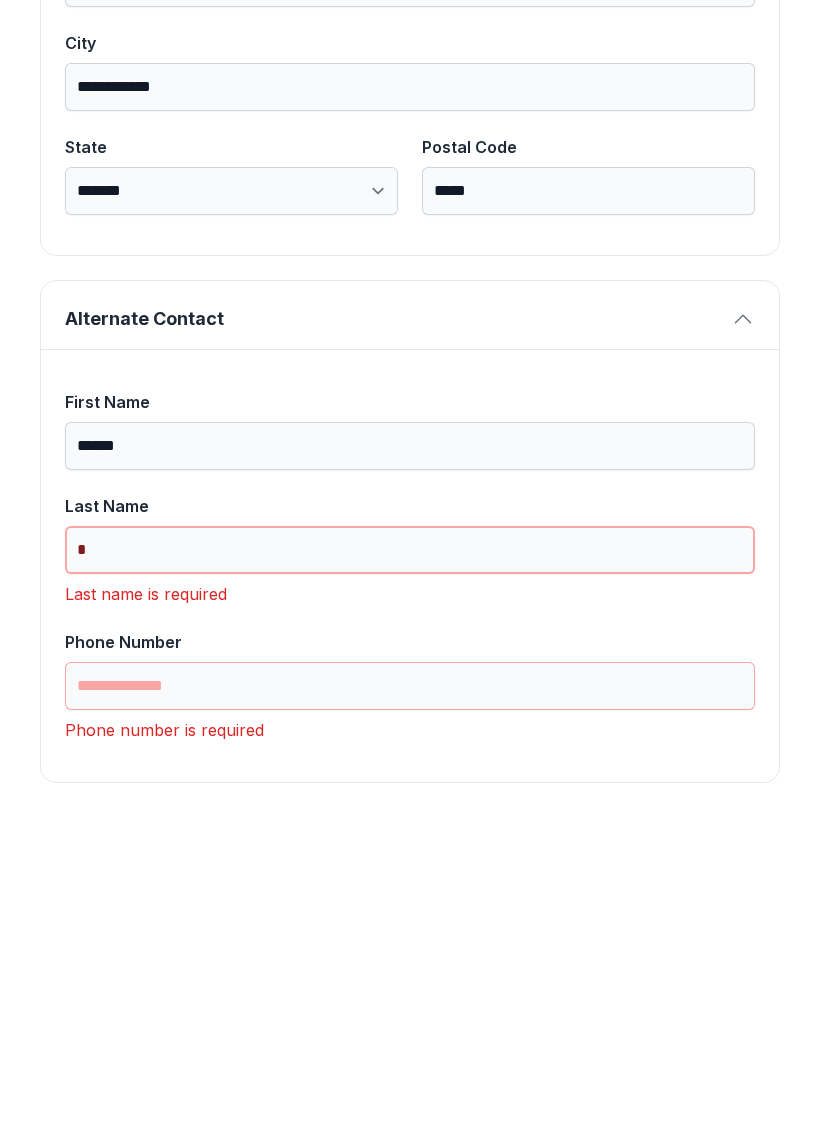 scroll, scrollTop: 1301, scrollLeft: 0, axis: vertical 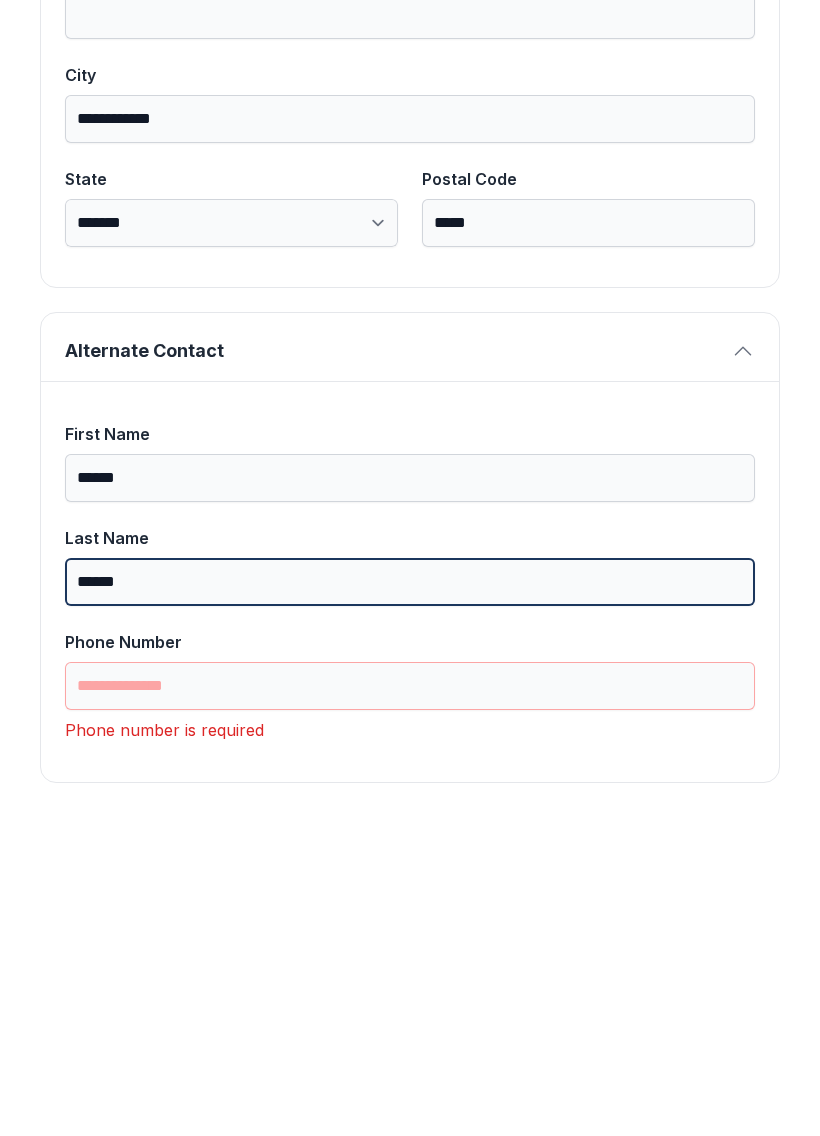 type on "******" 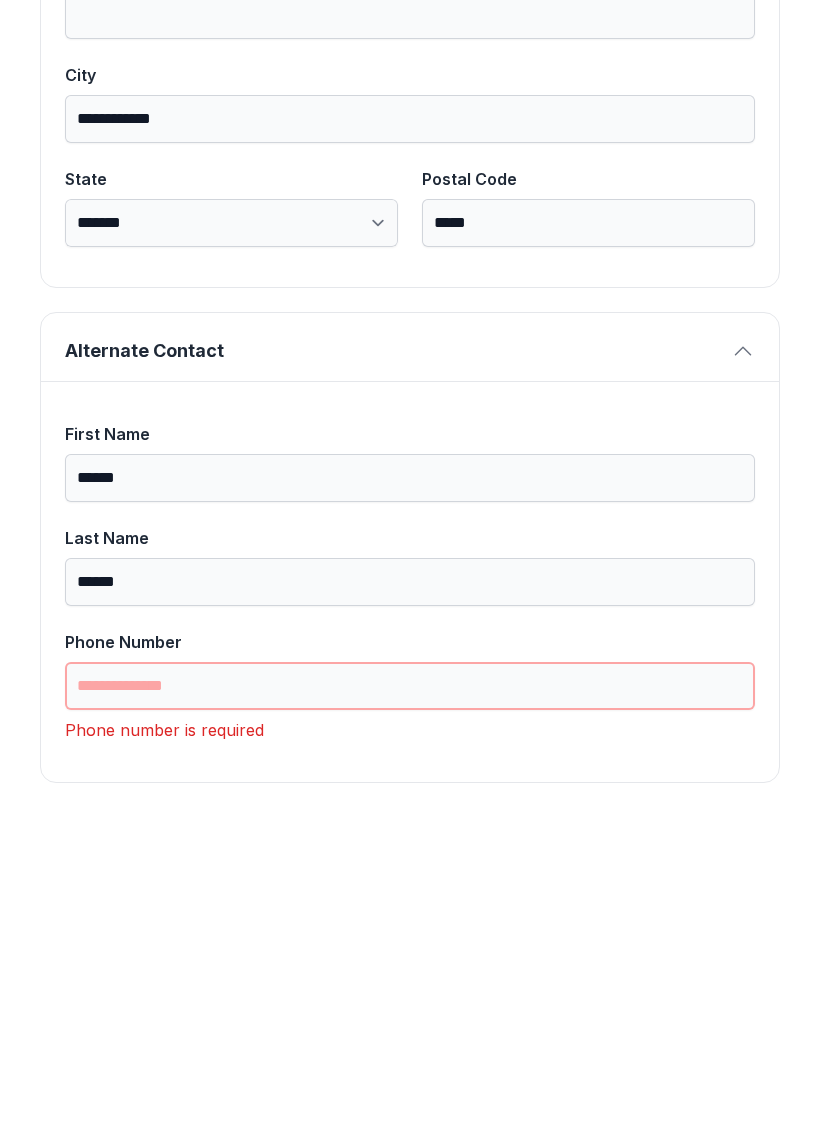 click on "Phone Number" at bounding box center [410, 1003] 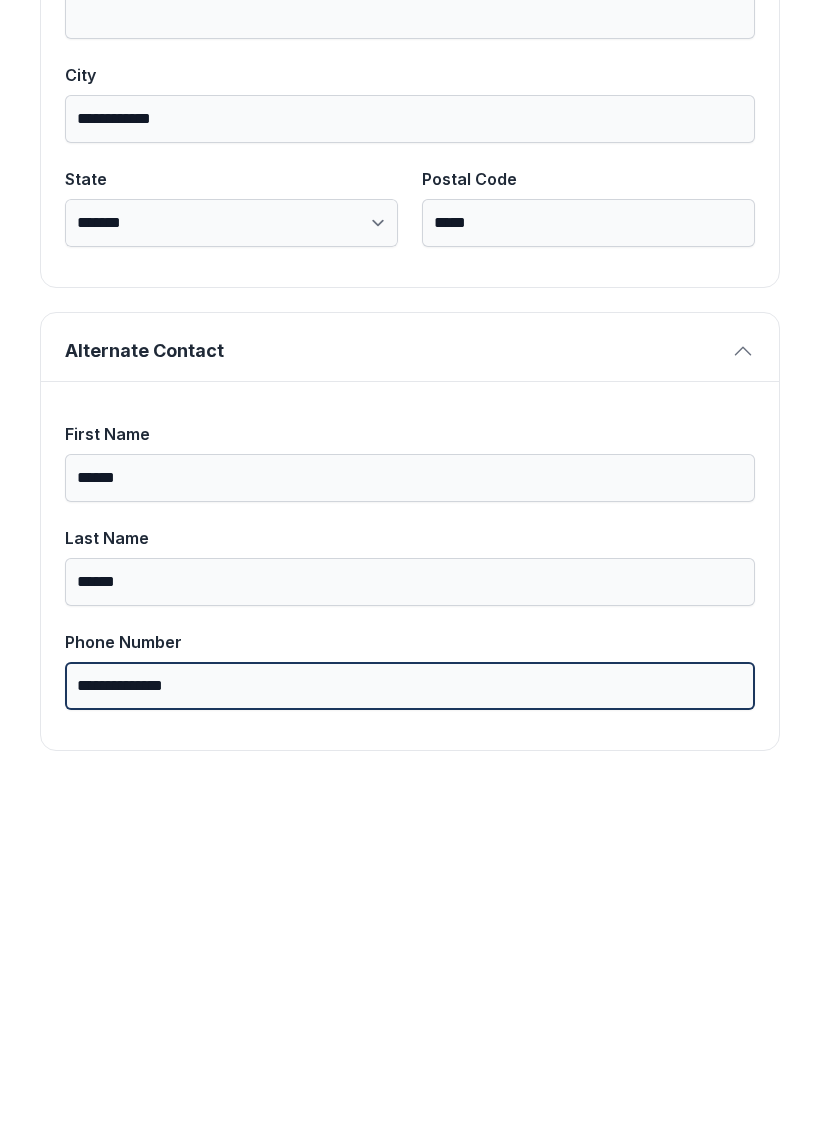 scroll, scrollTop: 1269, scrollLeft: 0, axis: vertical 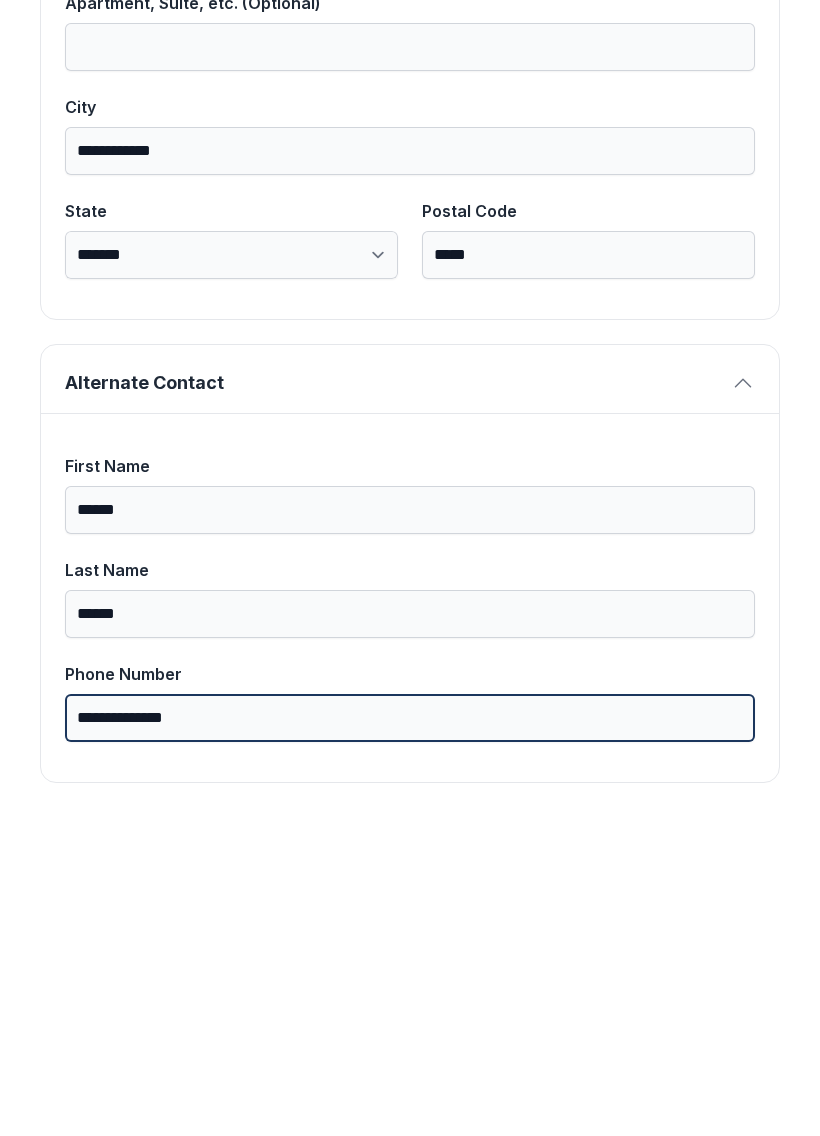 type on "**********" 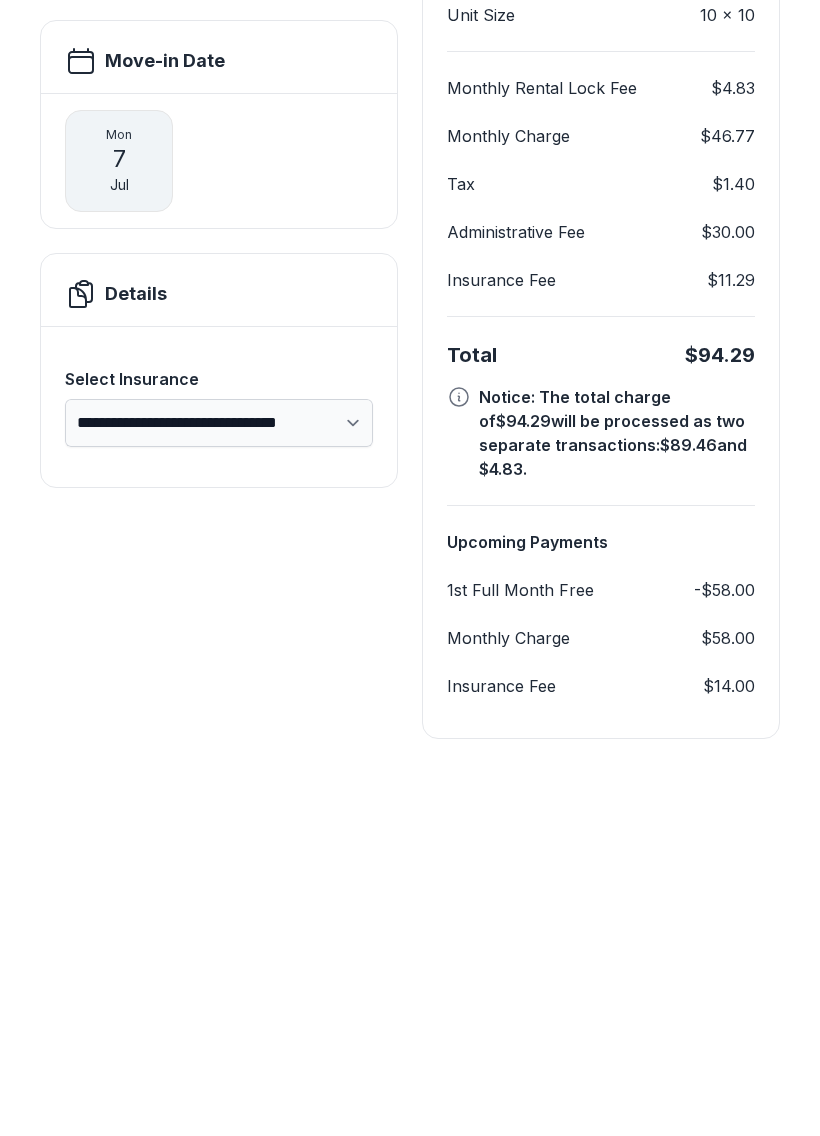 scroll, scrollTop: 228, scrollLeft: 0, axis: vertical 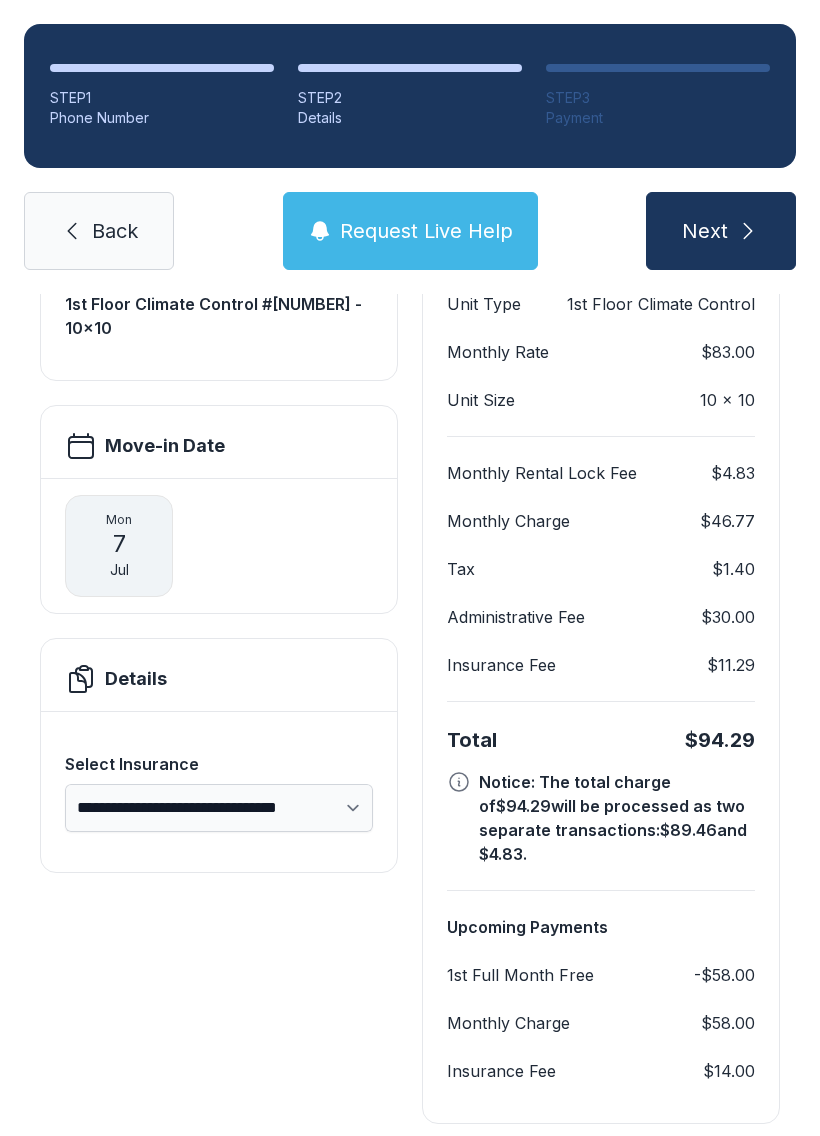click on "Request Live Help" at bounding box center (426, 231) 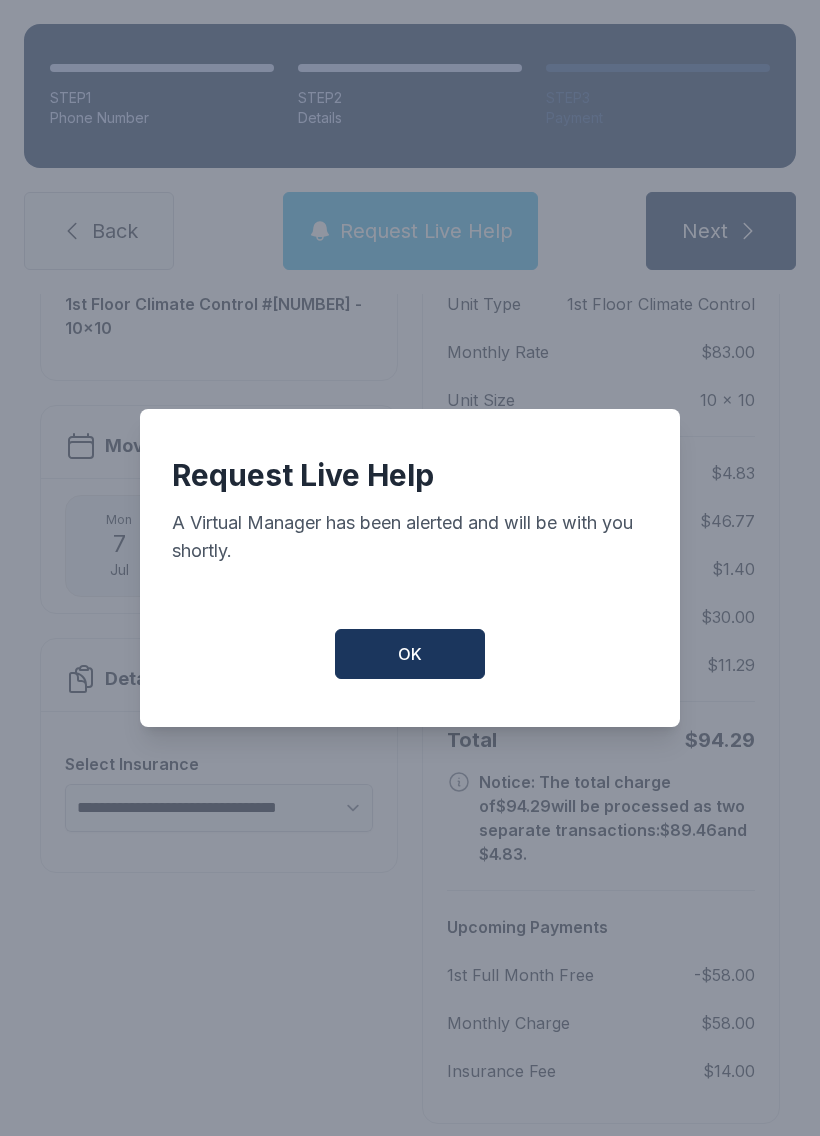 click on "OK" at bounding box center (410, 654) 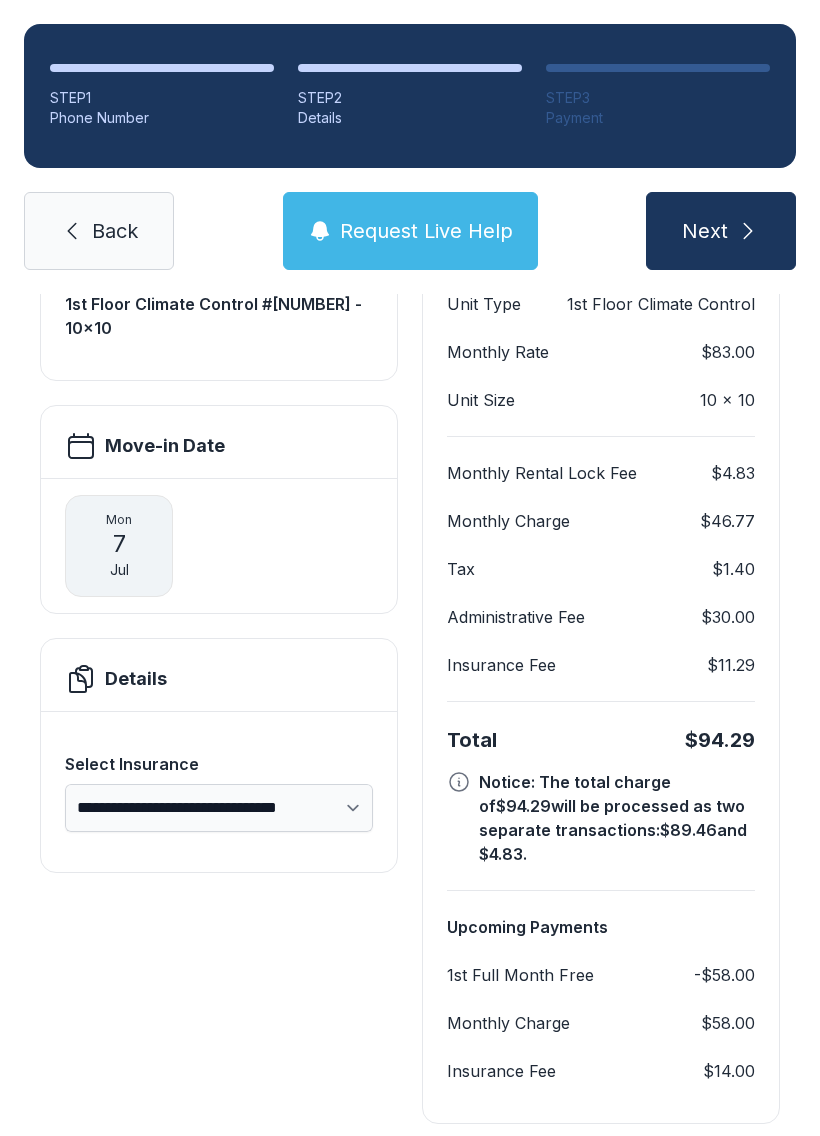 click on "Request Live Help" at bounding box center [426, 231] 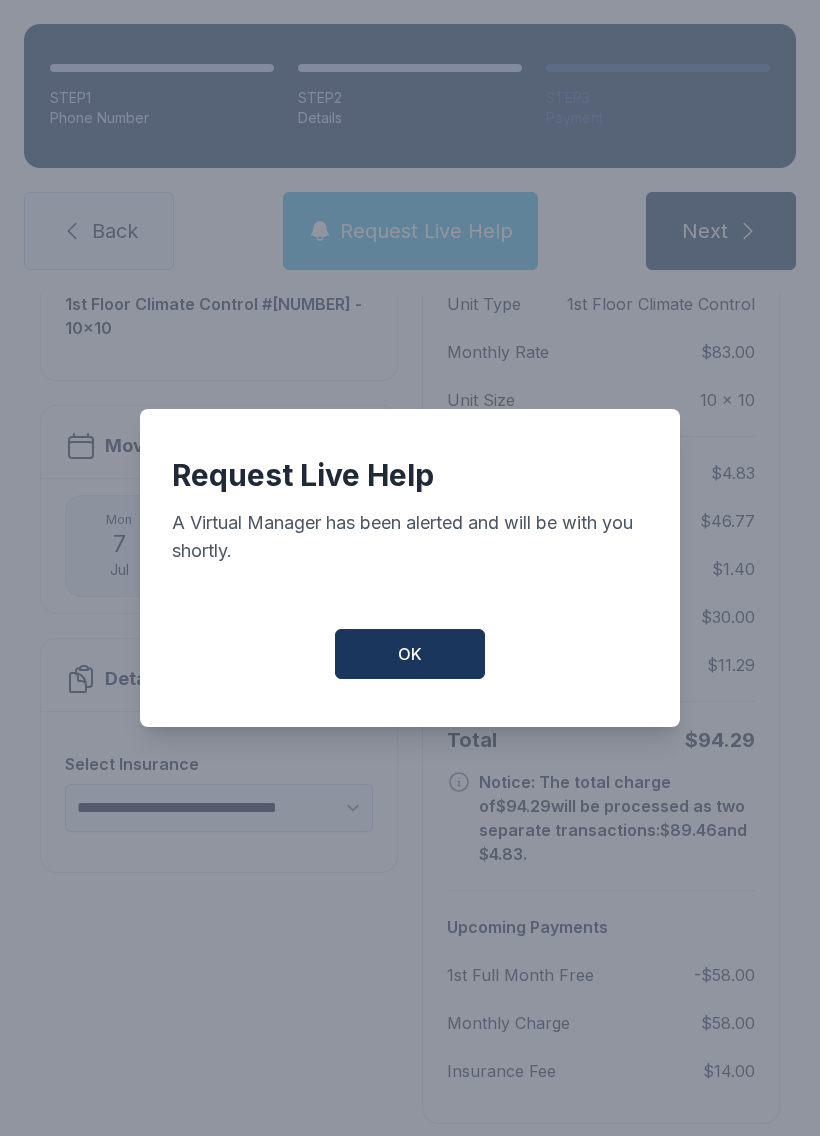 click on "OK" at bounding box center [410, 654] 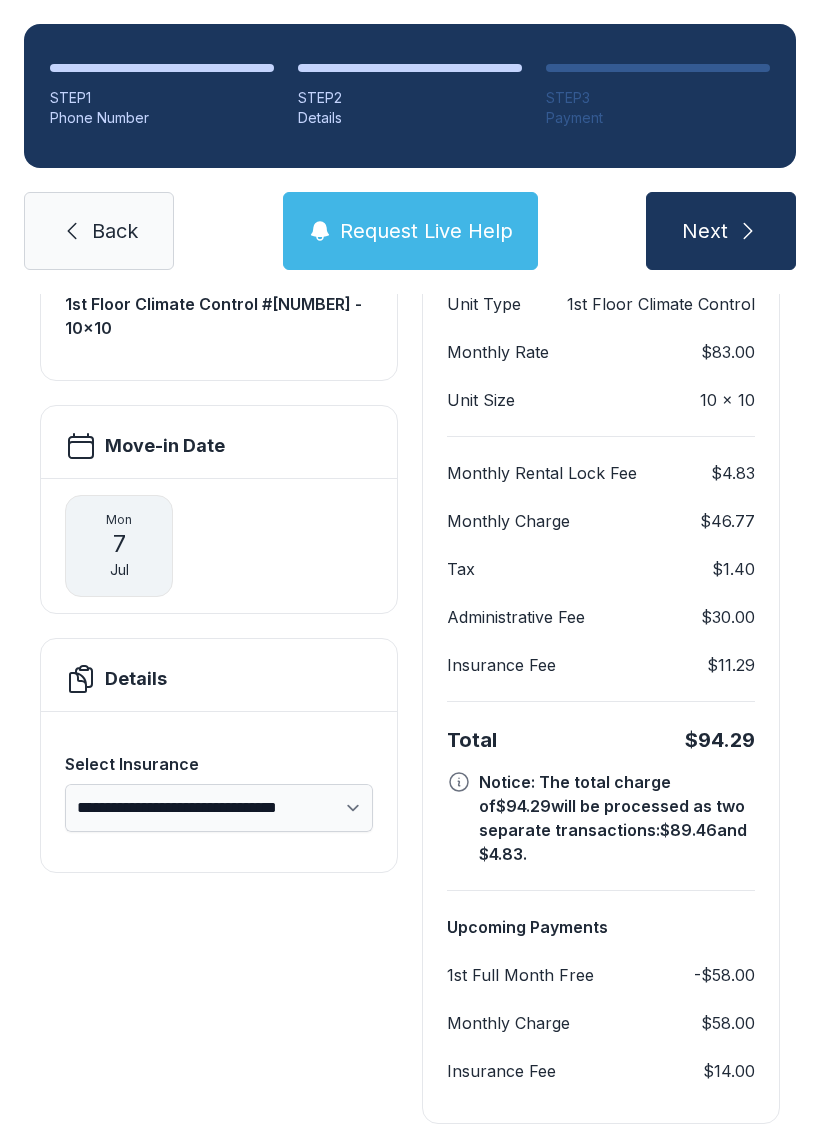click on "Request Live Help" at bounding box center [426, 231] 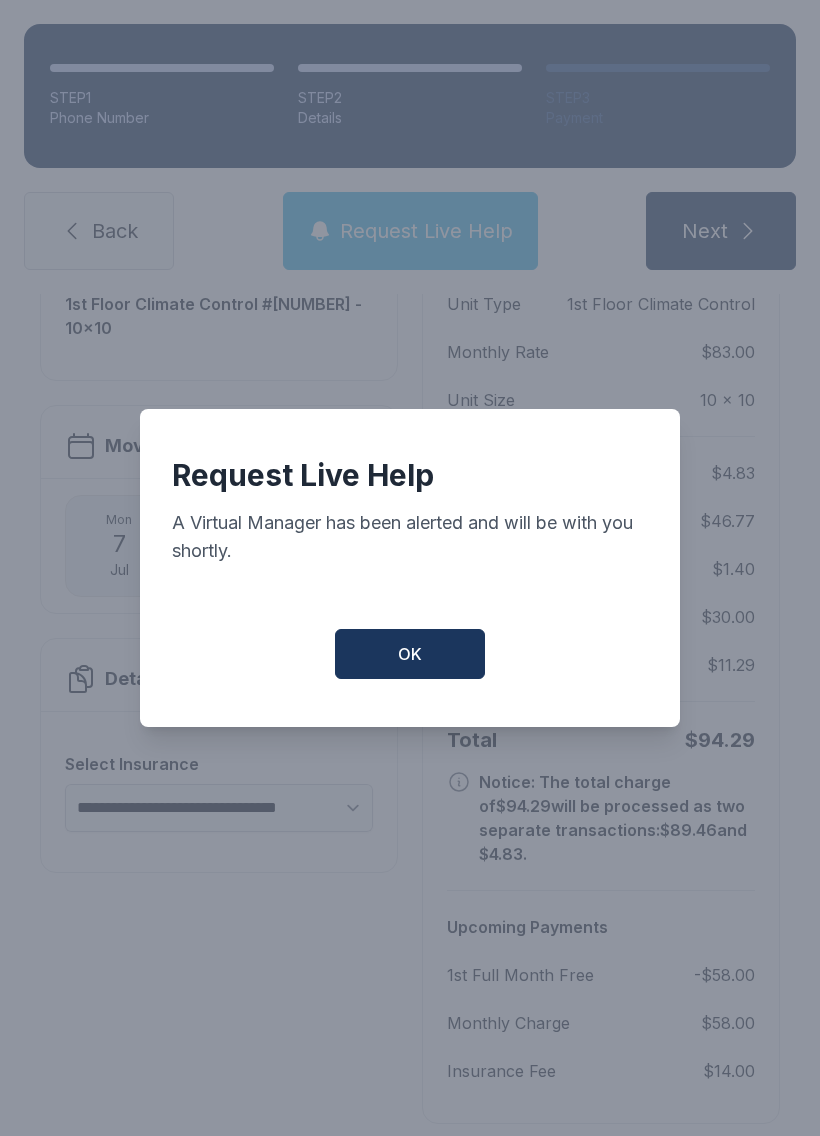 click on "OK" at bounding box center [410, 654] 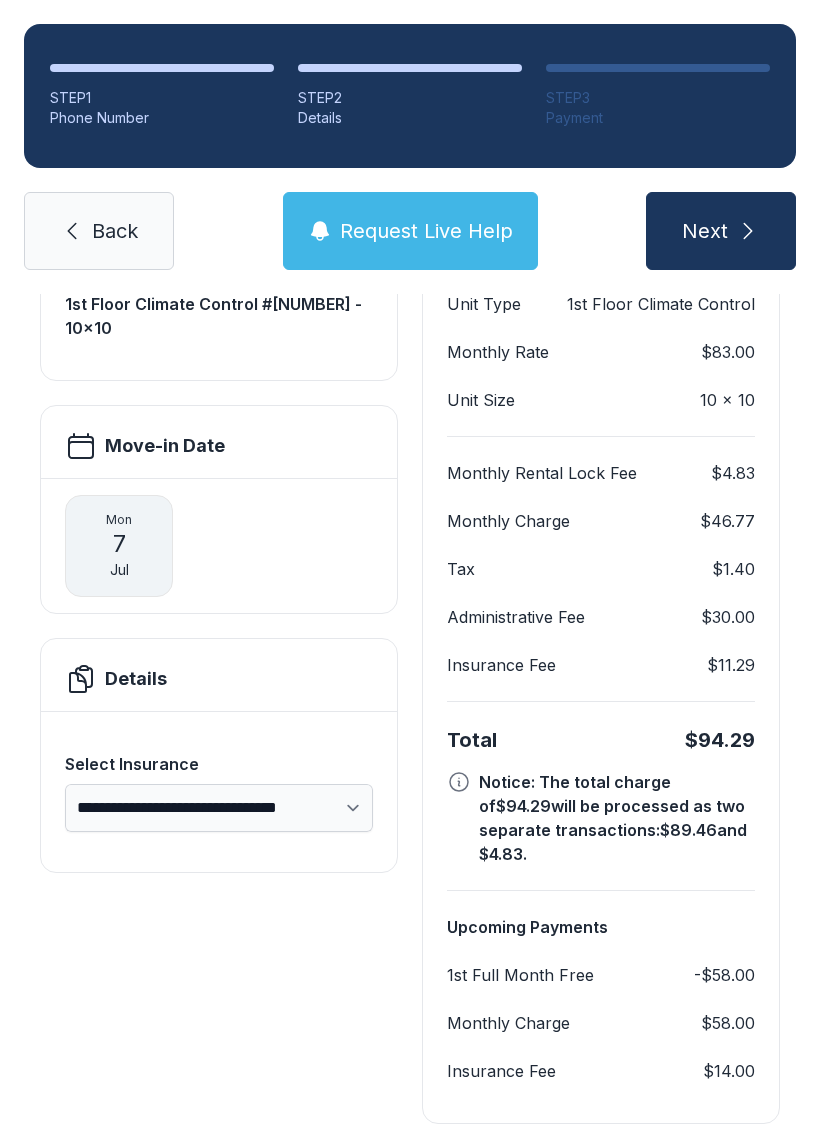 click on "Back" at bounding box center (99, 231) 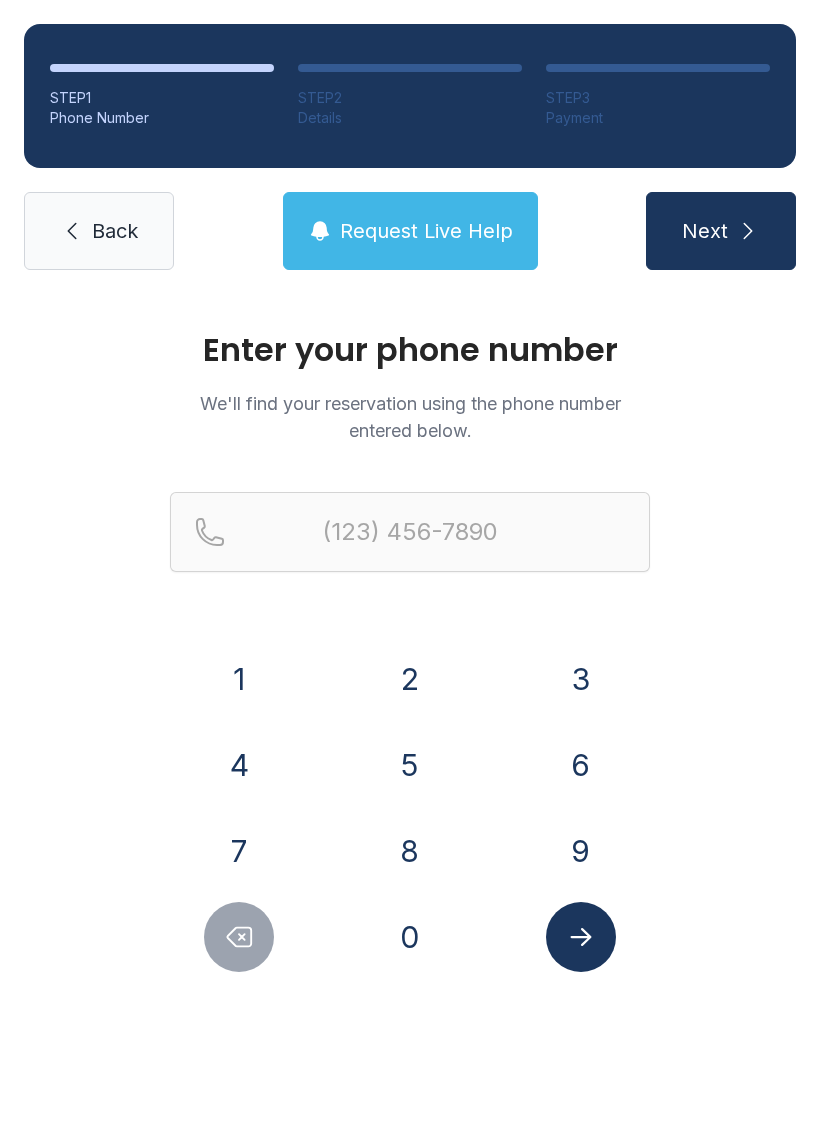 scroll, scrollTop: 0, scrollLeft: 0, axis: both 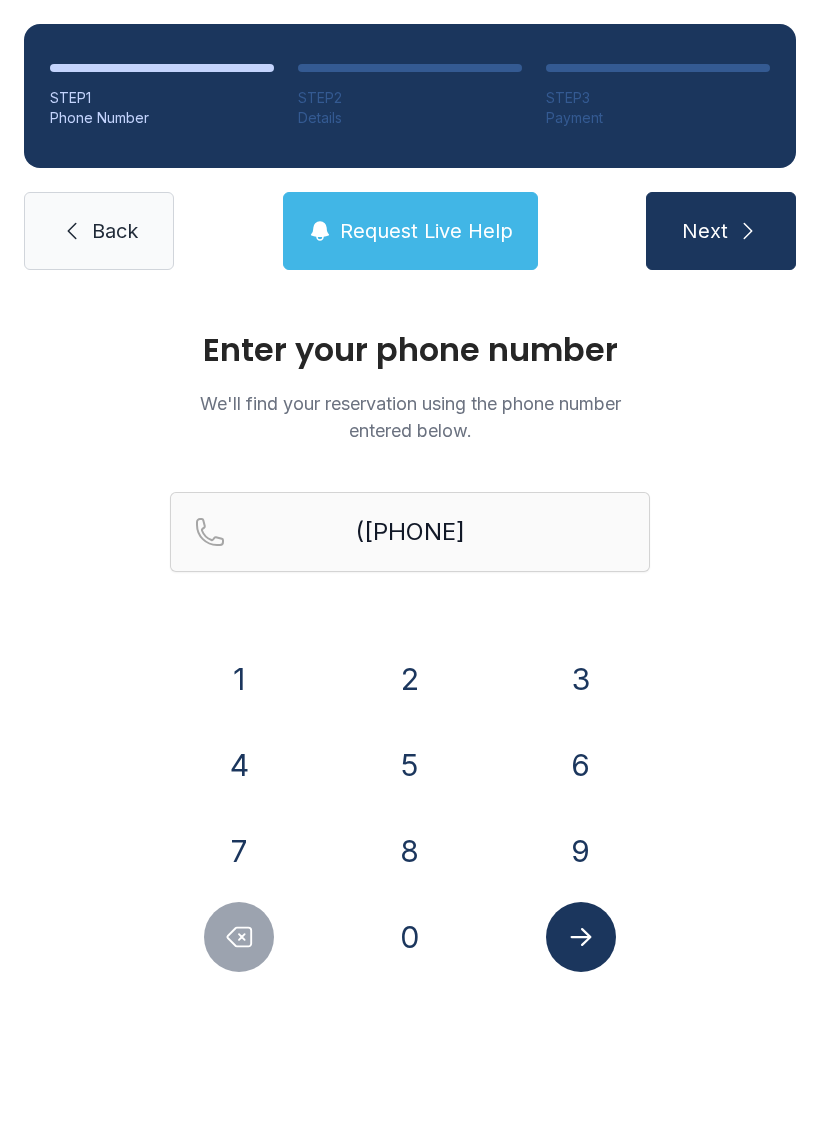 click on "7" at bounding box center (239, 679) 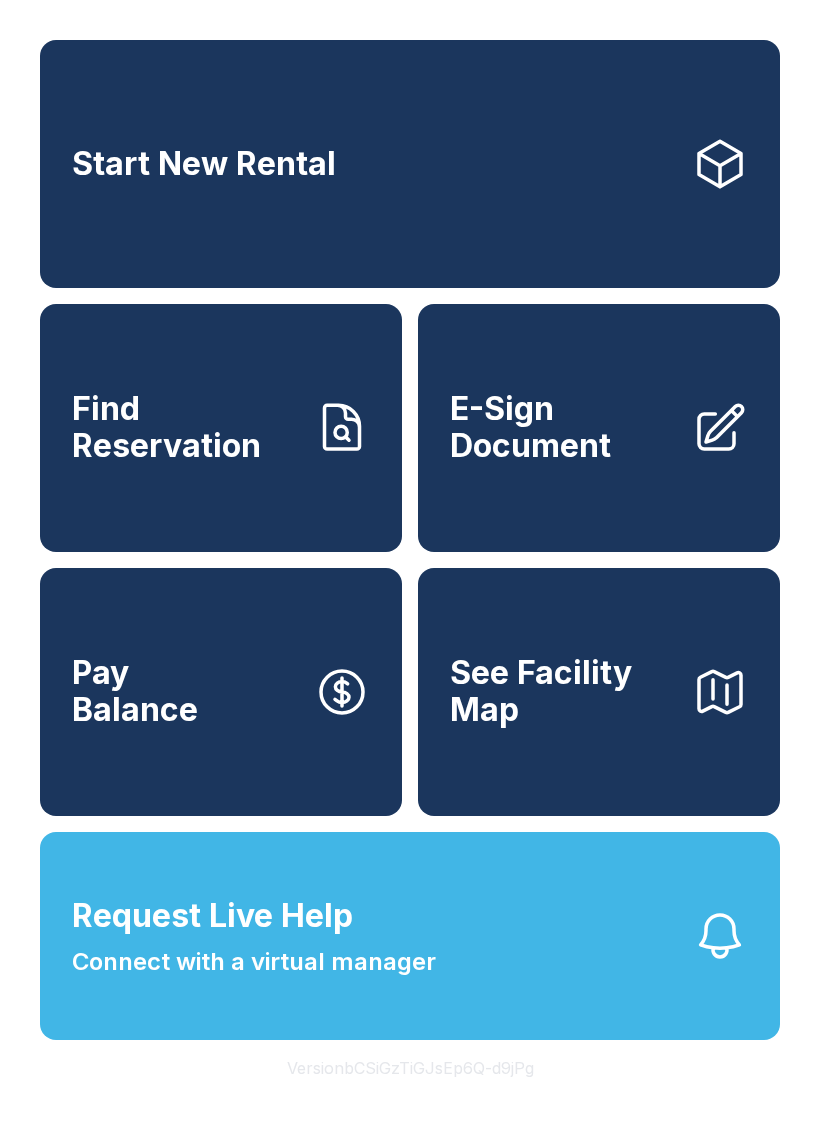 click on "Find Reservation" at bounding box center [185, 427] 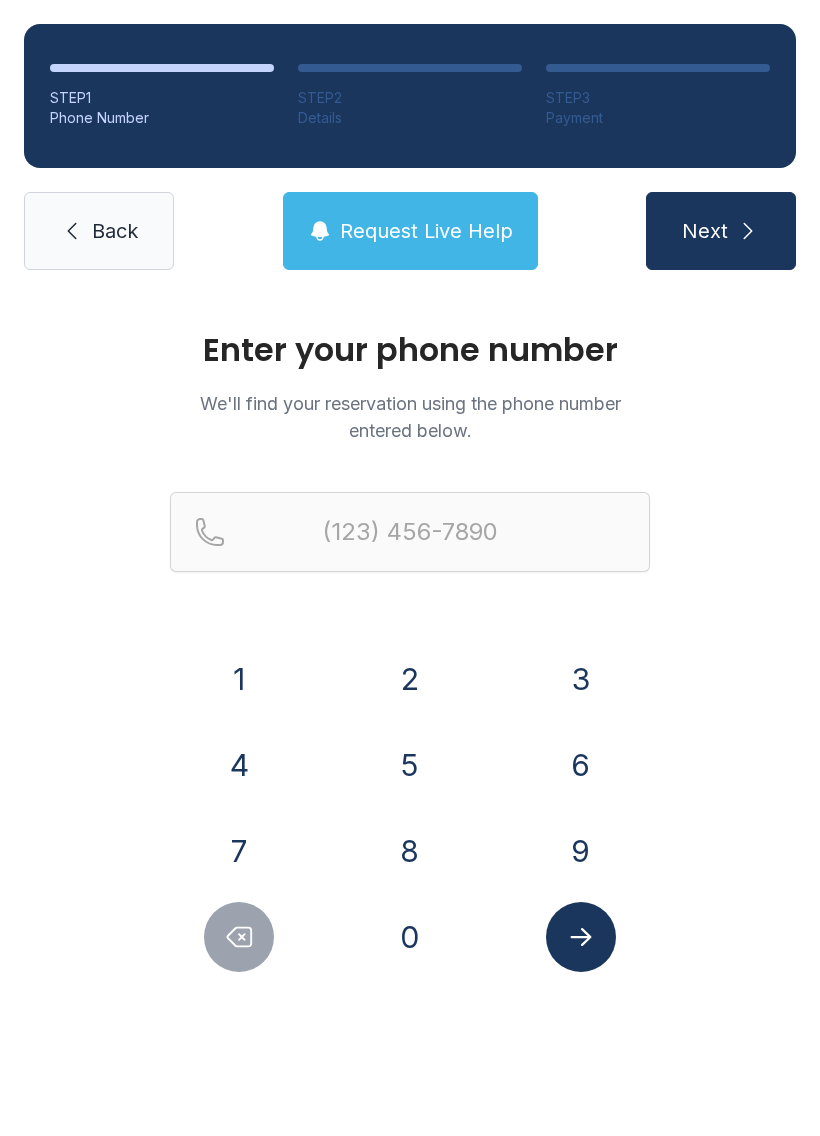 click on "9" at bounding box center (239, 679) 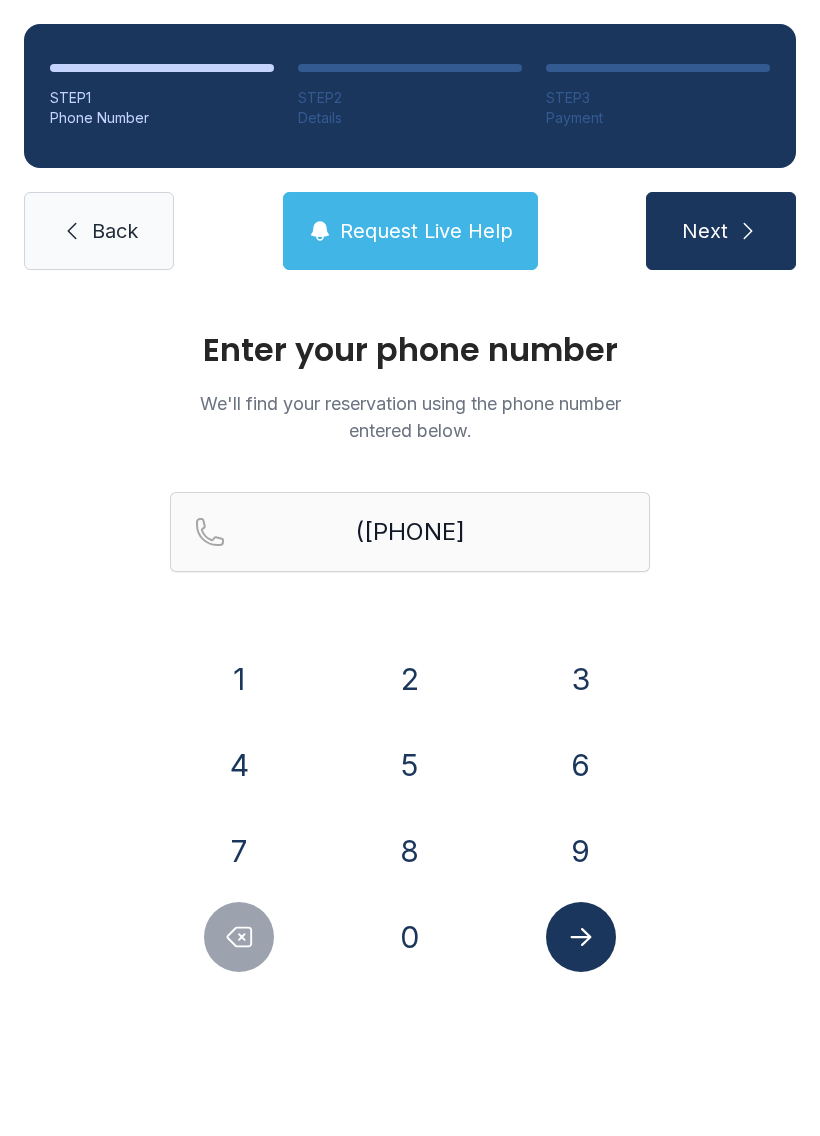 click on "7" at bounding box center (239, 679) 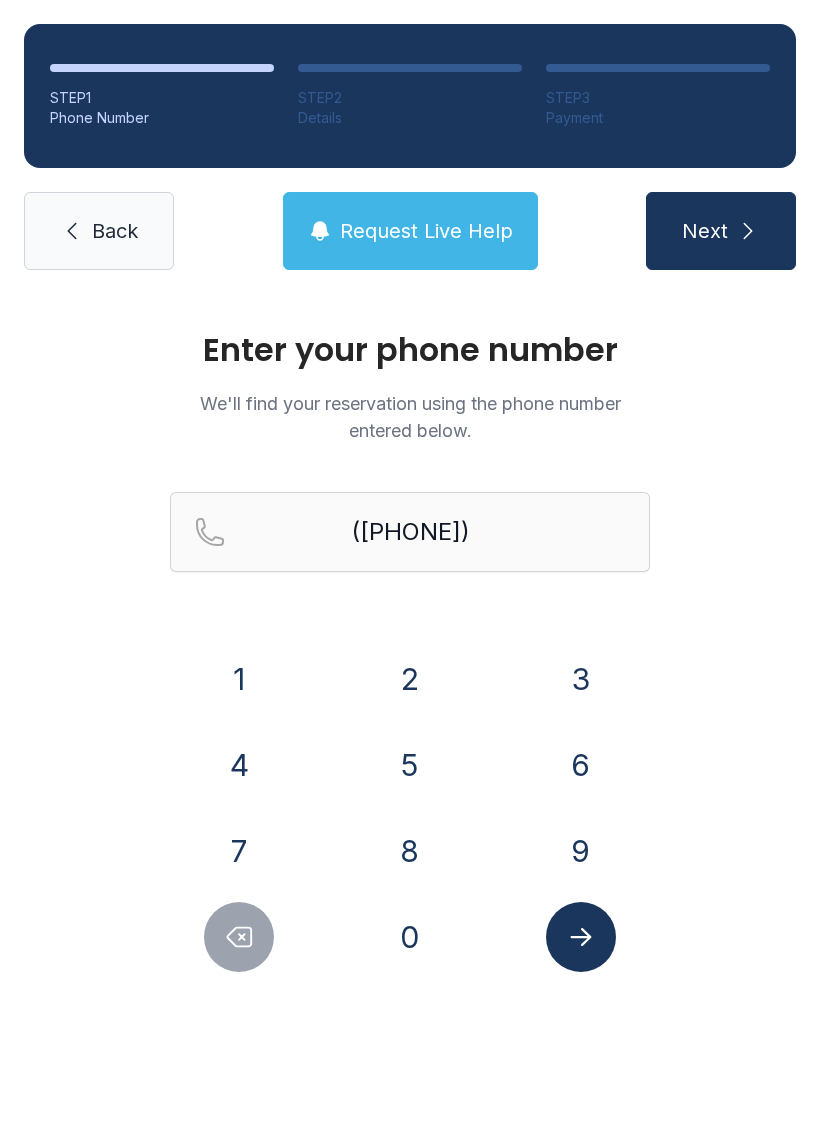 click on "8" at bounding box center [239, 679] 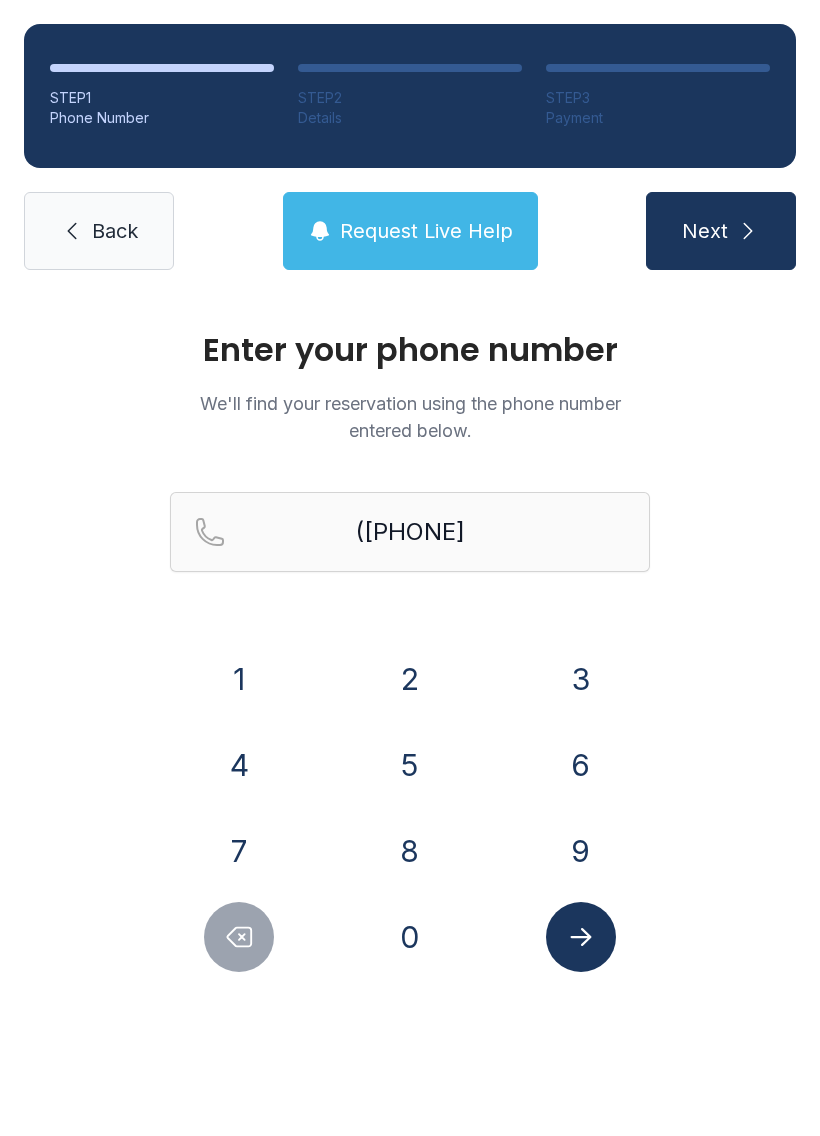click on "9" at bounding box center [239, 679] 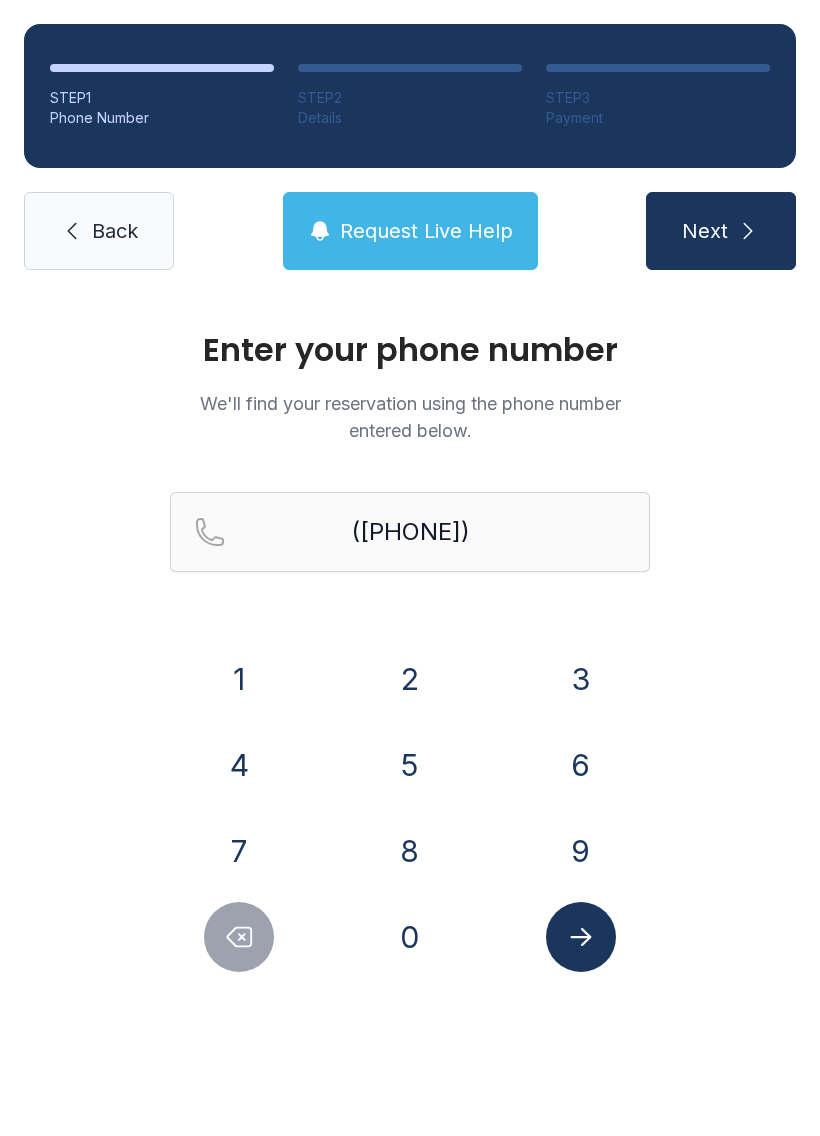 click on "6" at bounding box center (239, 679) 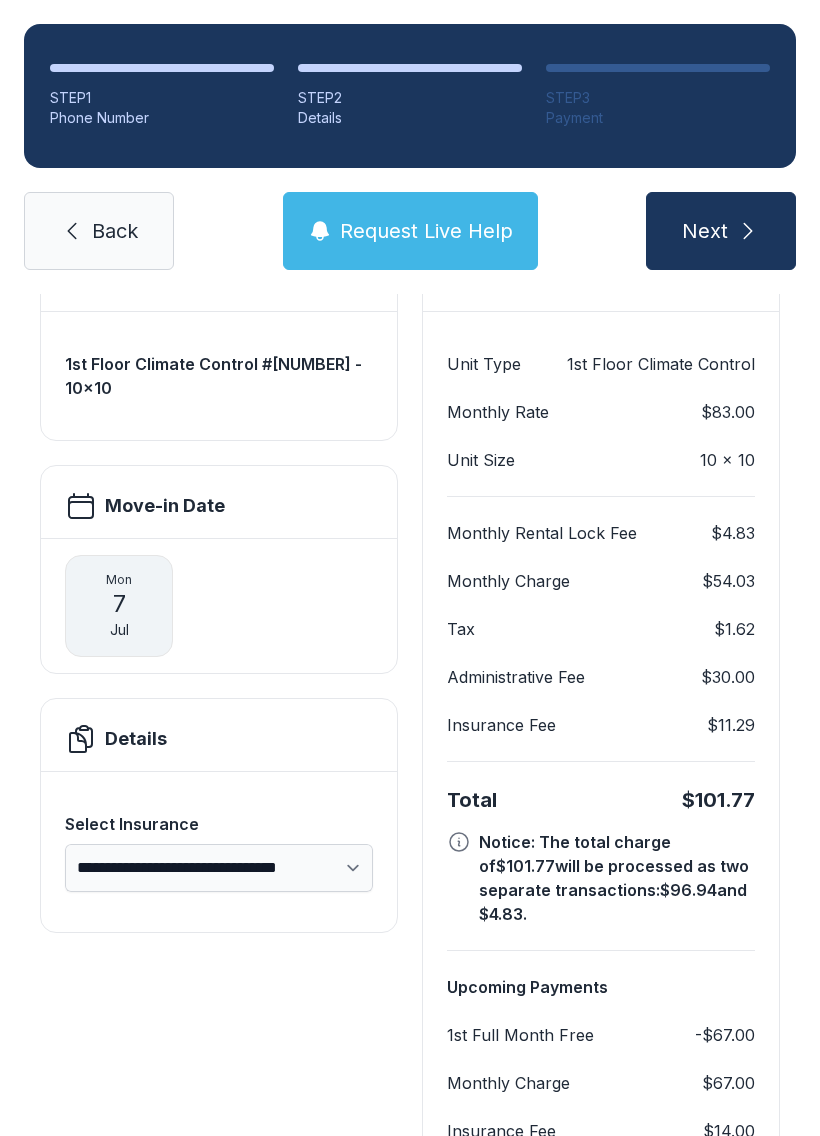 scroll, scrollTop: 148, scrollLeft: 0, axis: vertical 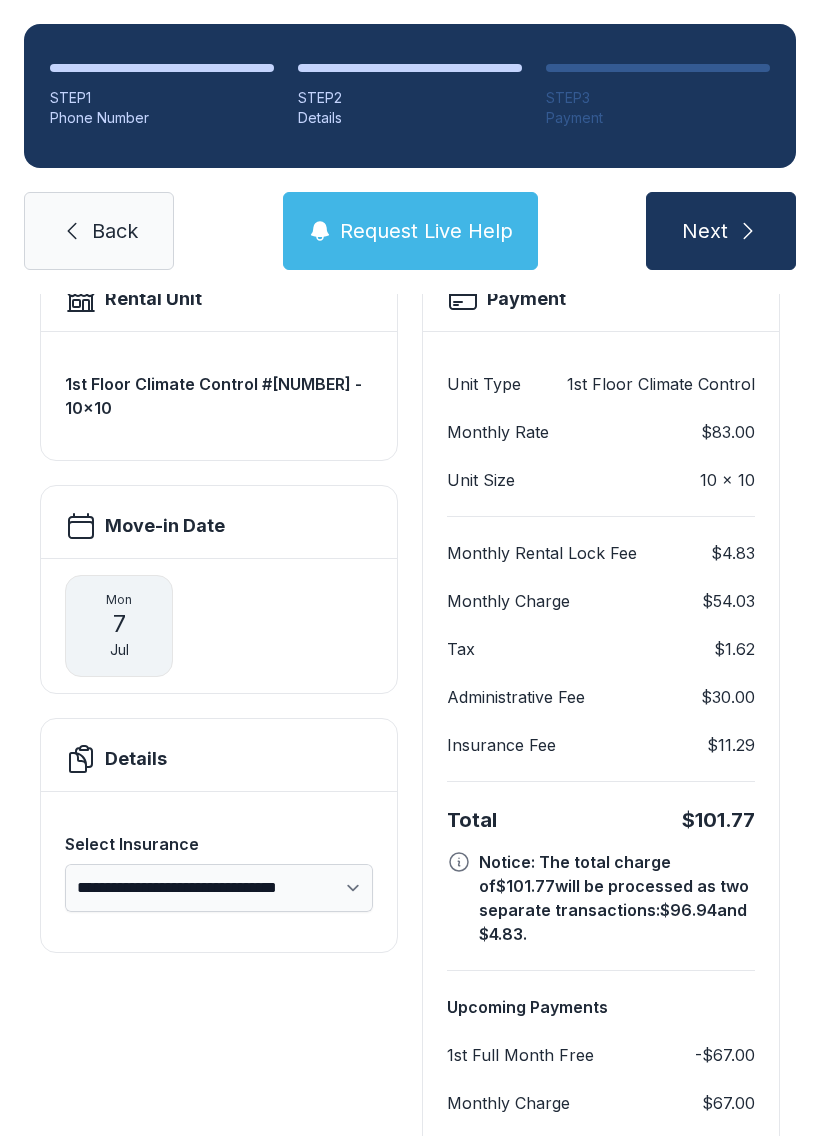 click on "Unit Type 1st Floor Climate Control Monthly Rate $[PRICE] Unit Size 10 x 10 Monthly Rental Lock Fee $[PRICE] Monthly Charge $[PRICE] Tax $[PRICE] Administrative Fee $[PRICE] Insurance Fee $[PRICE] Total $[PRICE] Notice: The total charge of  $[PRICE]  will be processed as two separate transactions:  $[PRICE]  and   $[PRICE] . Upcoming Payments 1st Full Month Free $[PRICE] Monthly Charge $[PRICE] Insurance Fee $[PRICE]" at bounding box center (219, 395) 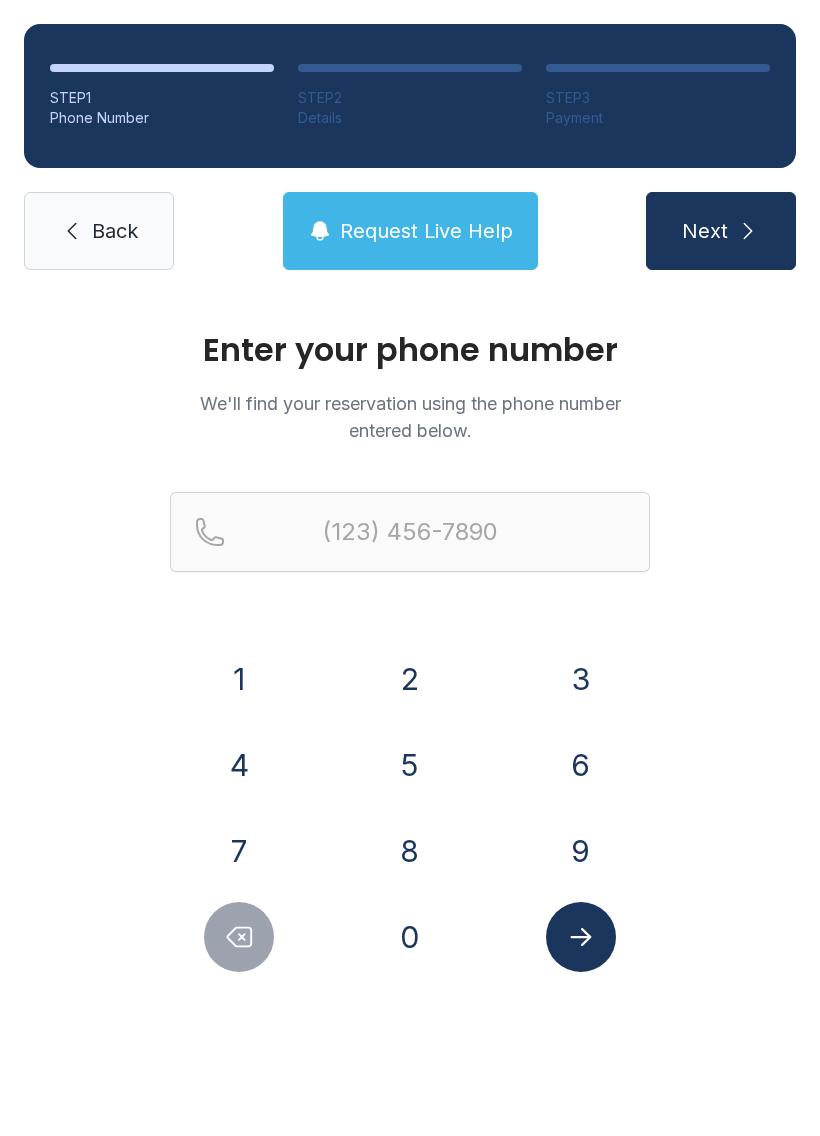 scroll, scrollTop: 0, scrollLeft: 0, axis: both 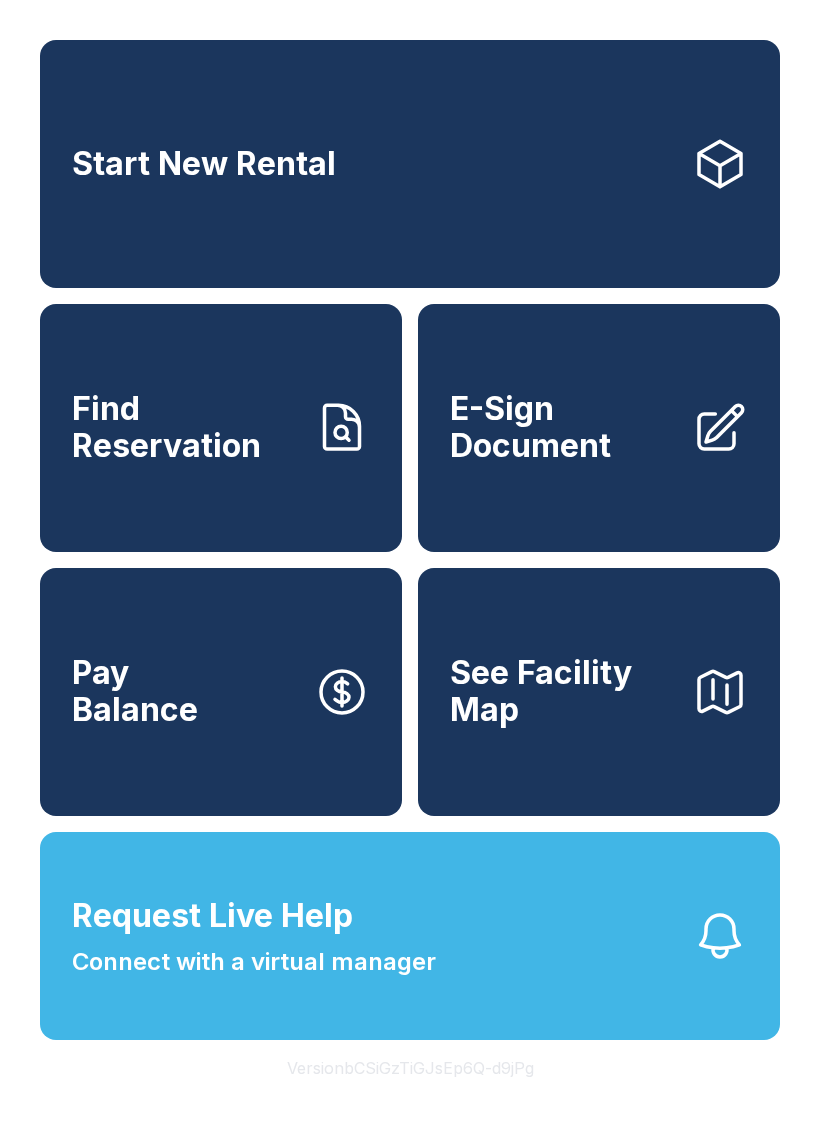 click on "Find Reservation" at bounding box center [185, 427] 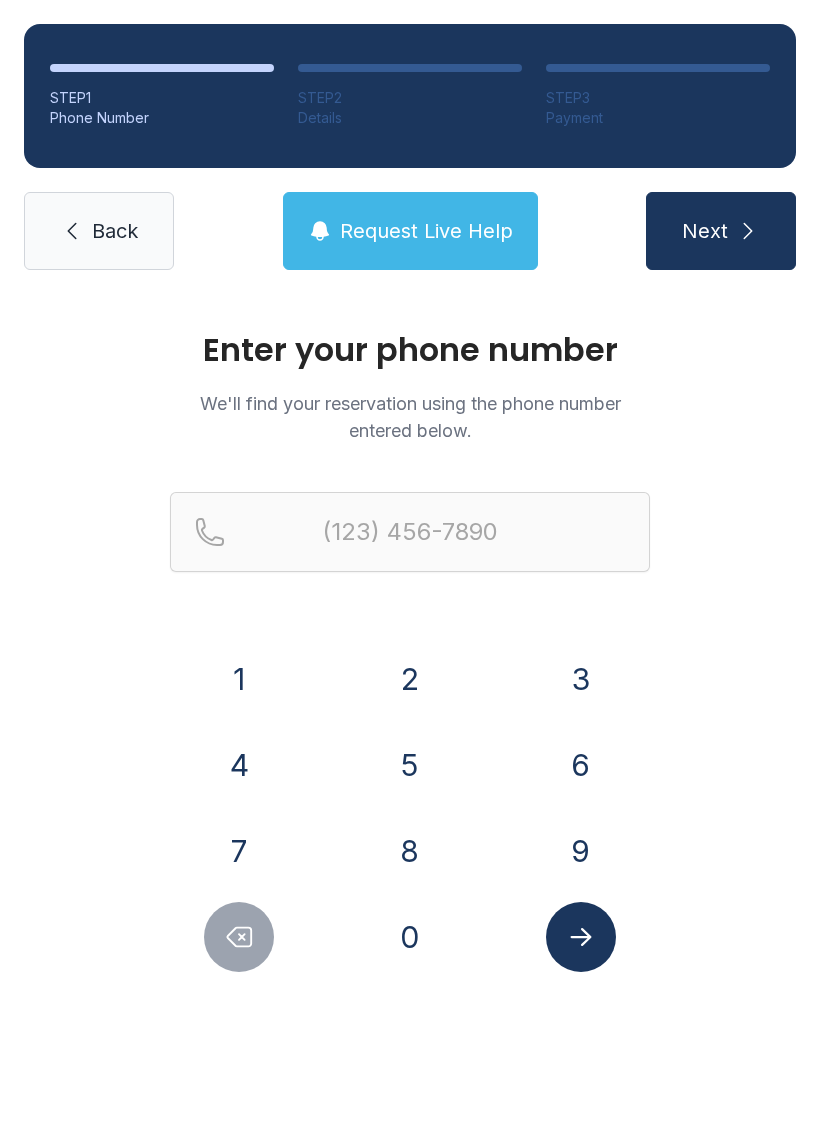 click on "9" at bounding box center [239, 679] 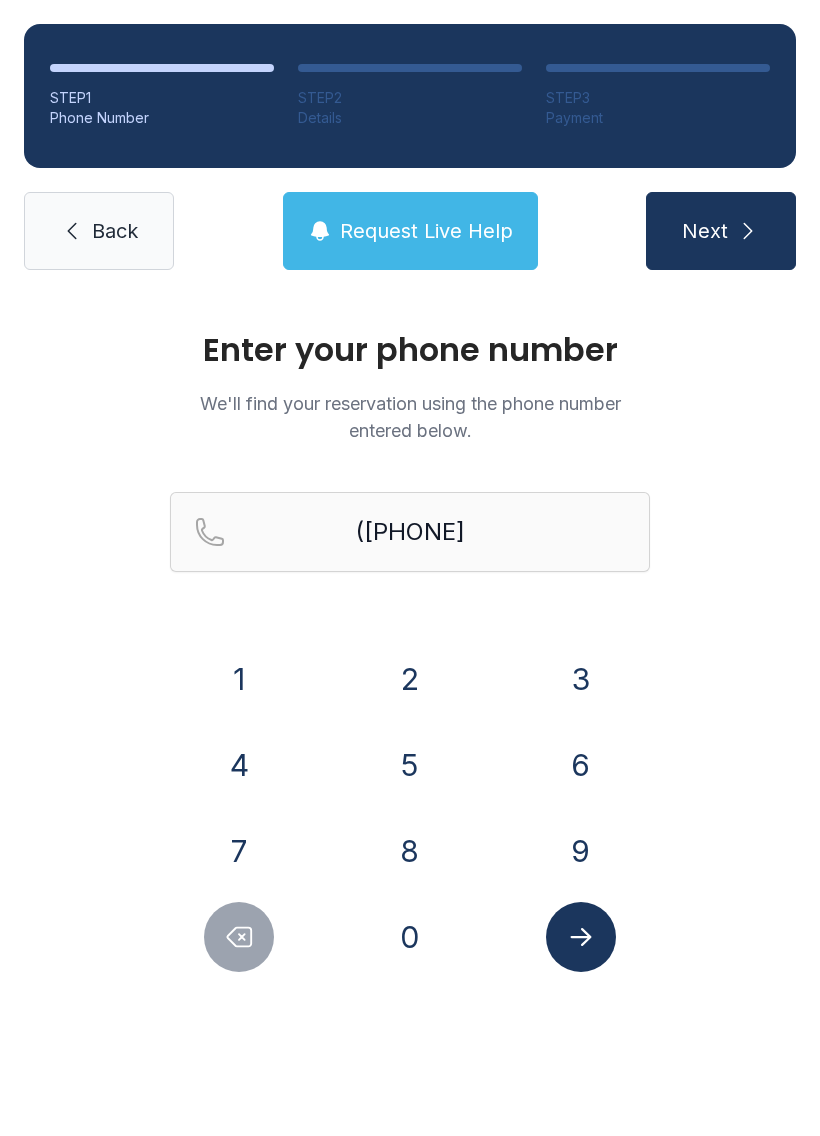 click on "7" at bounding box center [239, 679] 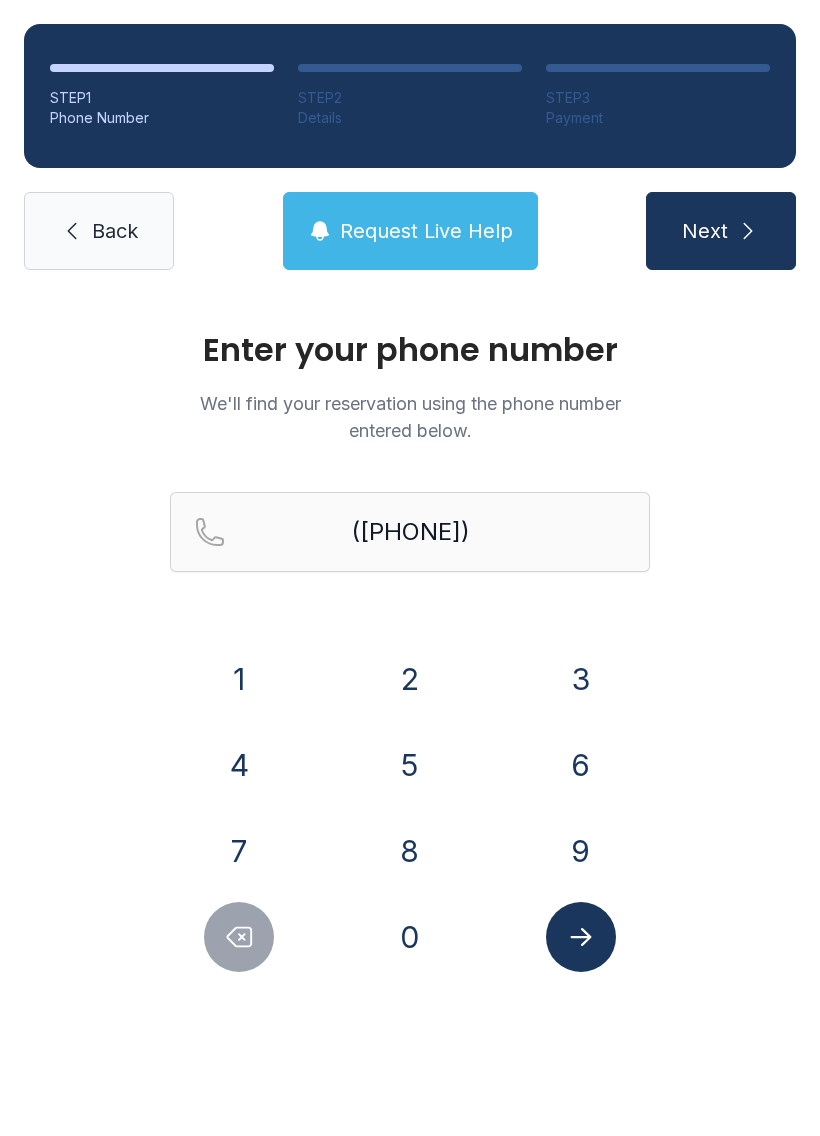 click on "8" at bounding box center (239, 679) 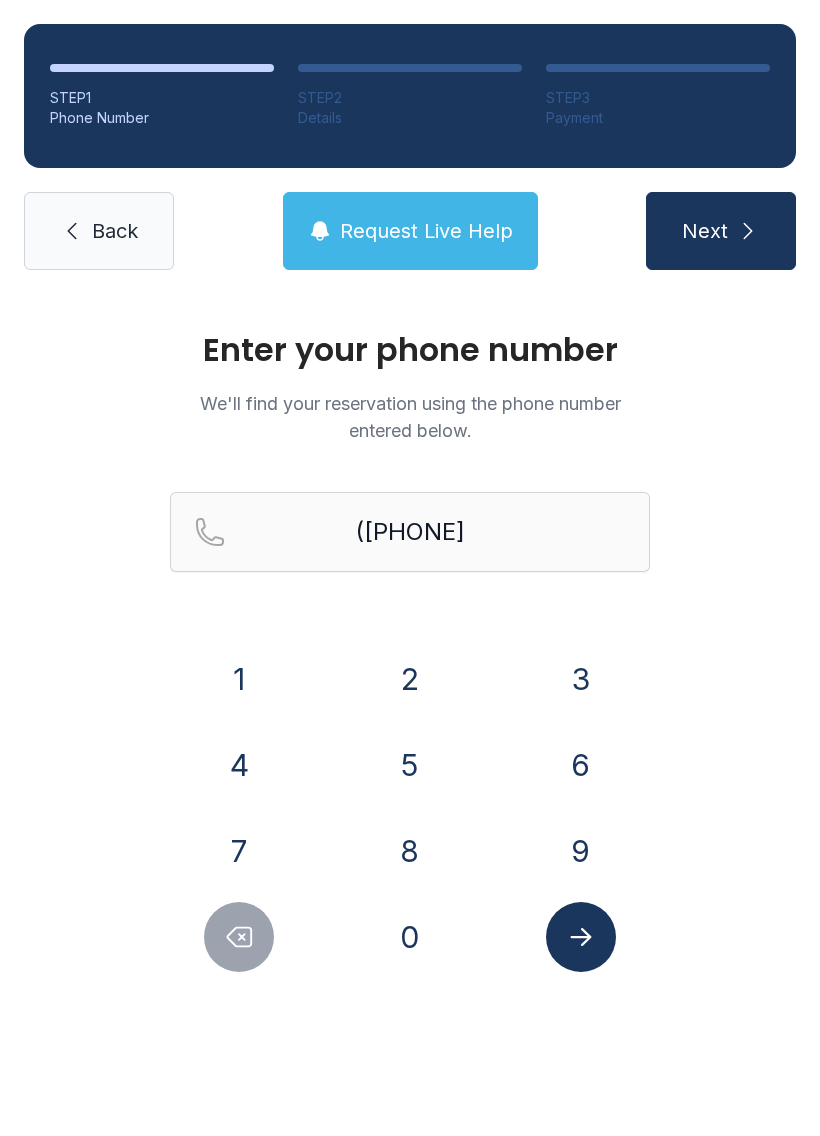 click on "9" at bounding box center [239, 679] 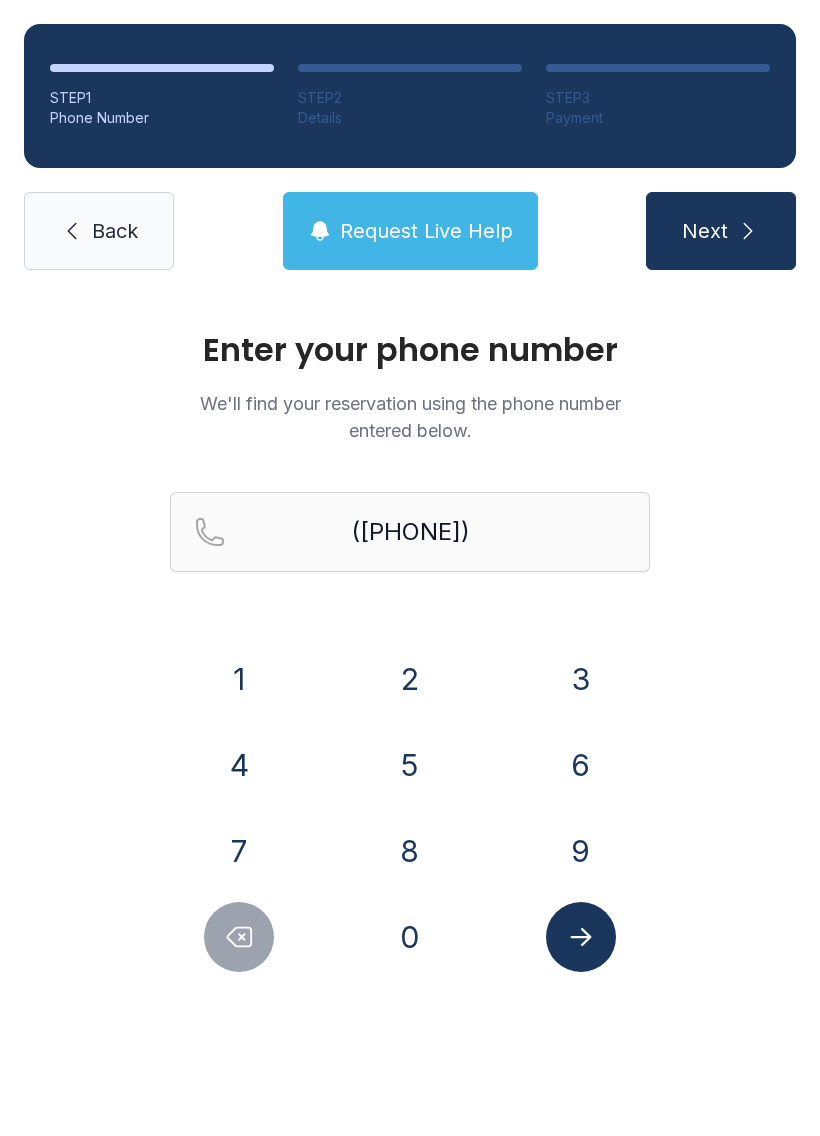 click on "6" at bounding box center [239, 679] 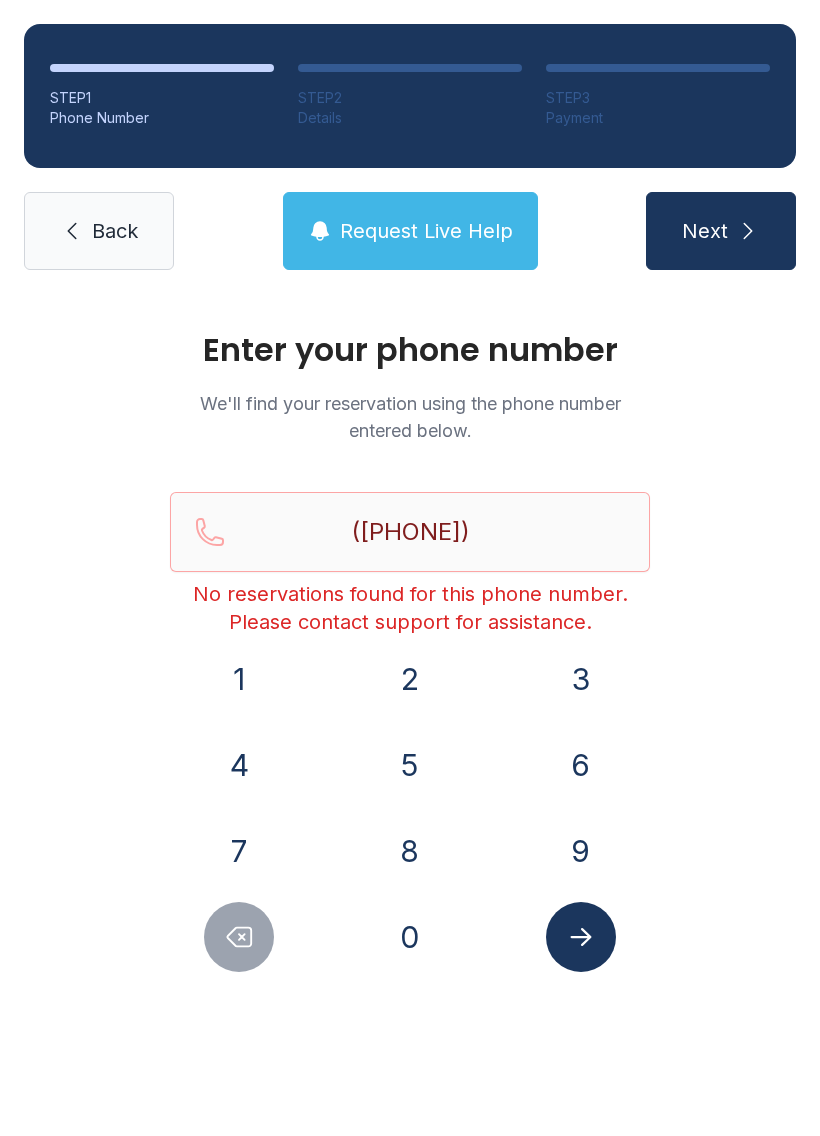 click on "Enter your phone number We'll find your reservation using the phone number entered below. ([PHONE]) No reservations found for this phone number. Please contact support for assistance. [NUMBER] [NUMBER] [NUMBER] [NUMBER] [NUMBER] [NUMBER] [NUMBER] [NUMBER] [NUMBER] [NUMBER]" at bounding box center (410, 673) 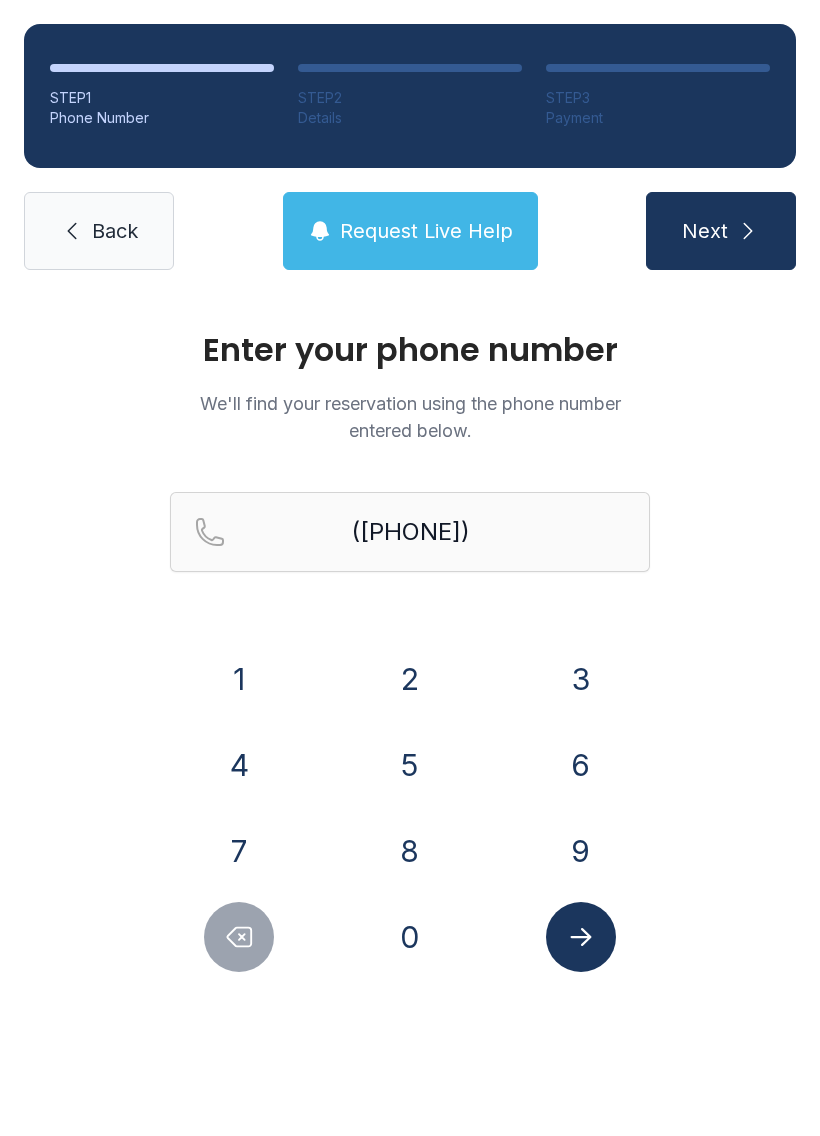 click at bounding box center (581, 937) 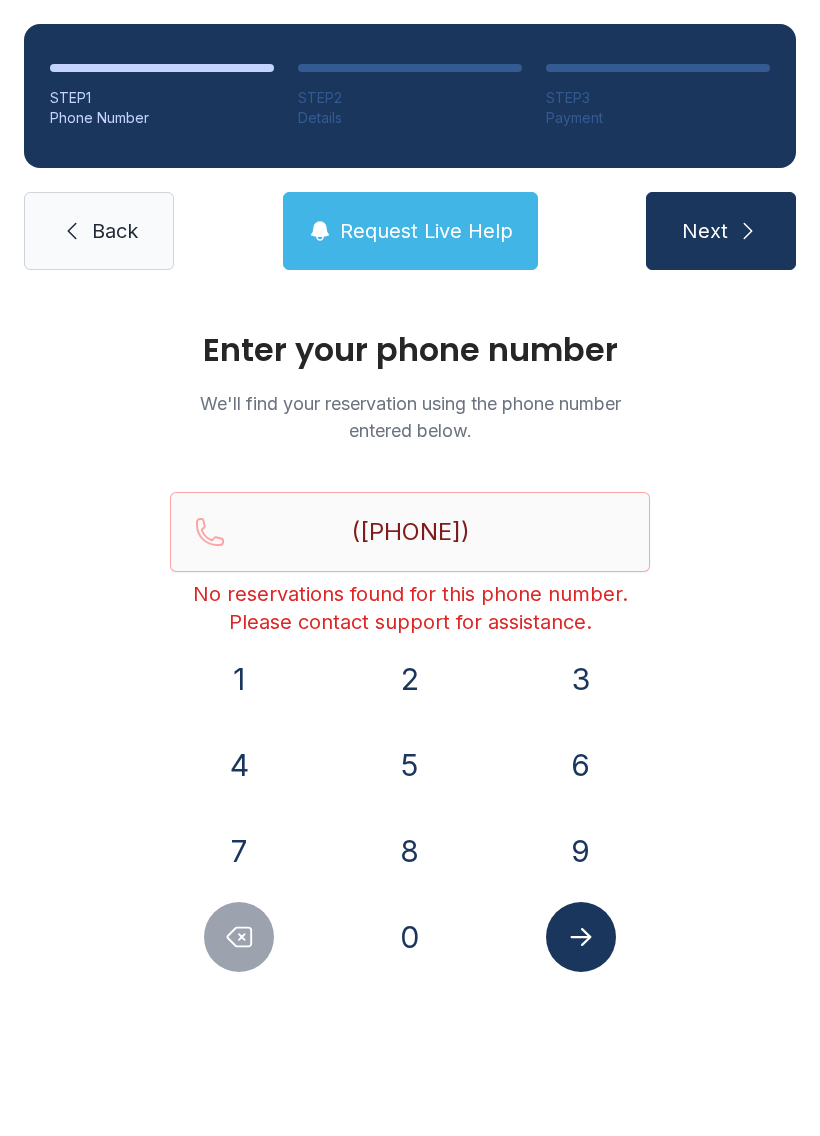 click on "Enter your phone number We'll find your reservation using the phone number entered below. ([PHONE]) No reservations found for this phone number. Please contact support for assistance. [NUMBER] [NUMBER] [NUMBER] [NUMBER] [NUMBER] [NUMBER] [NUMBER] [NUMBER] [NUMBER] [NUMBER]" at bounding box center [410, 673] 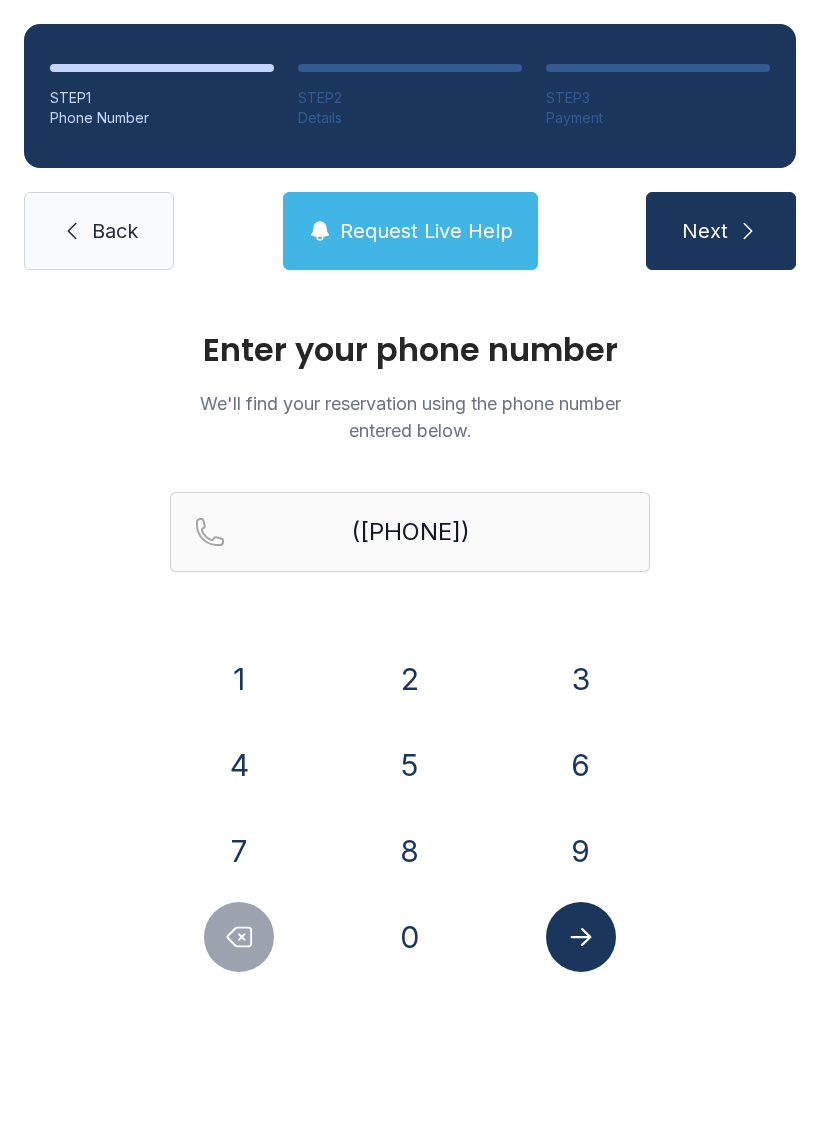 click on "Back" at bounding box center (99, 231) 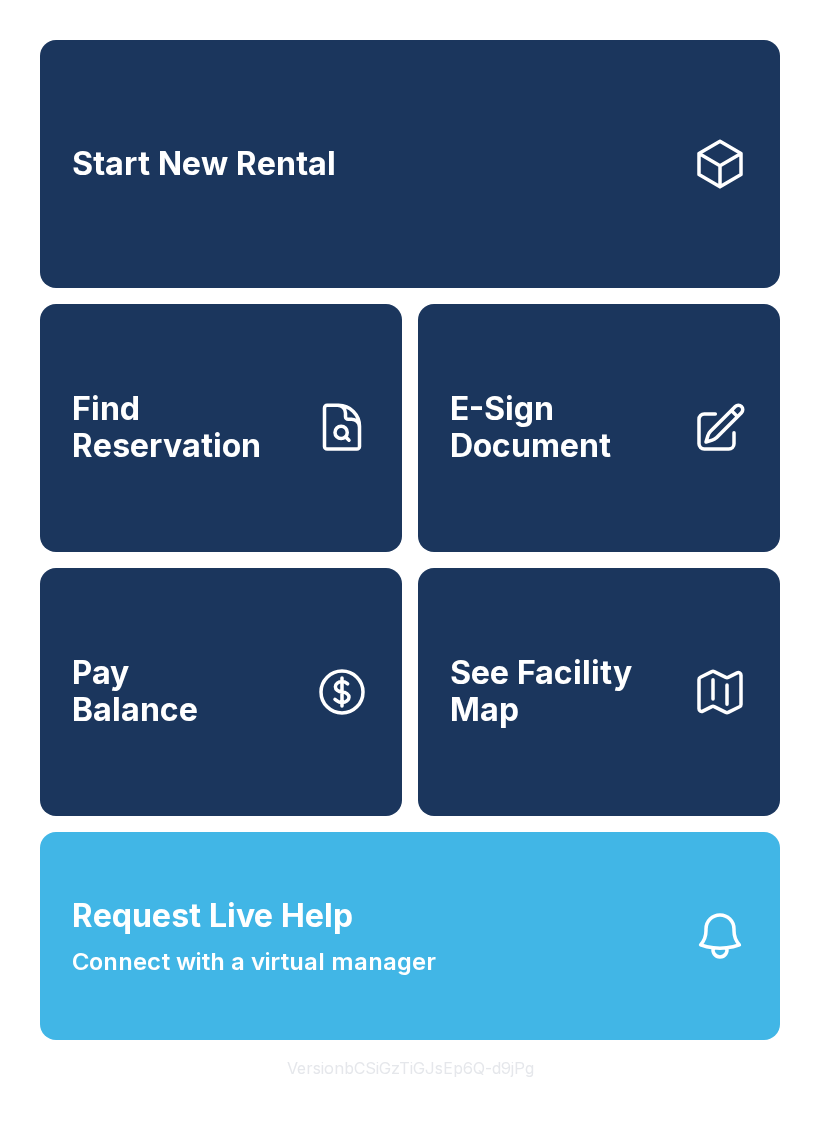 click on "E-Sign Document" at bounding box center [563, 427] 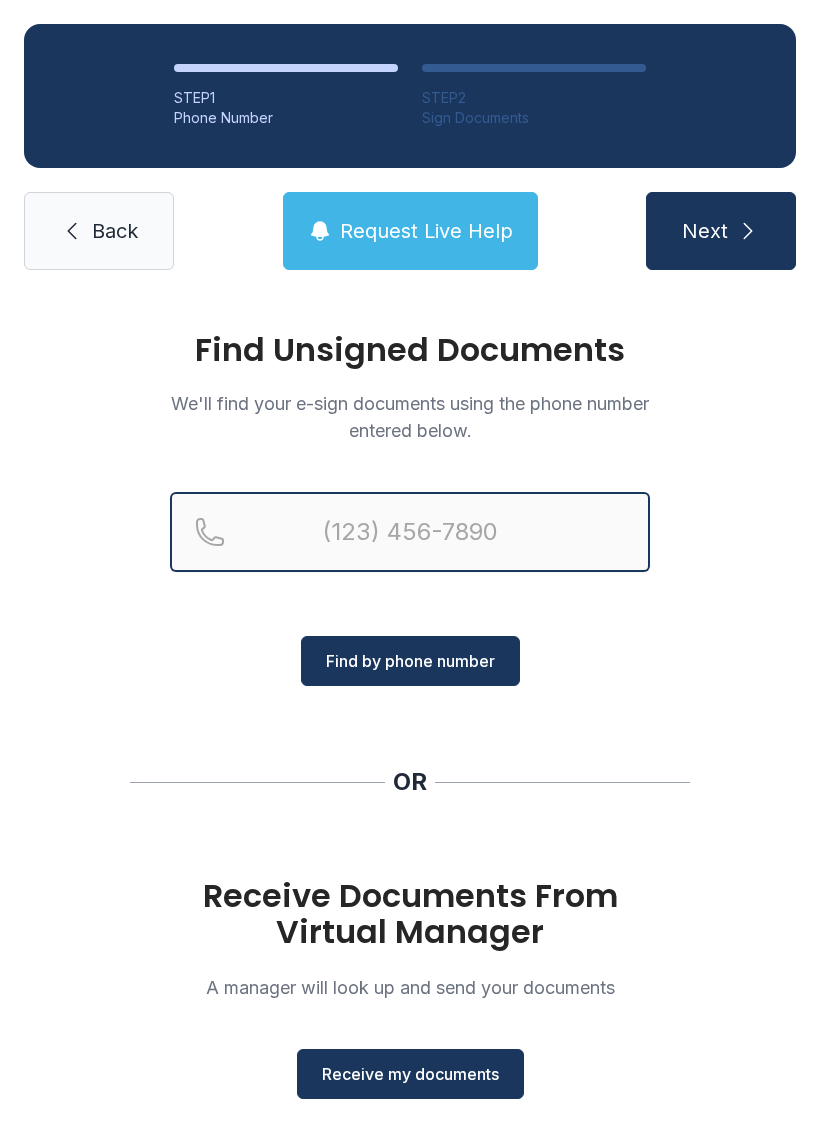 click at bounding box center (410, 532) 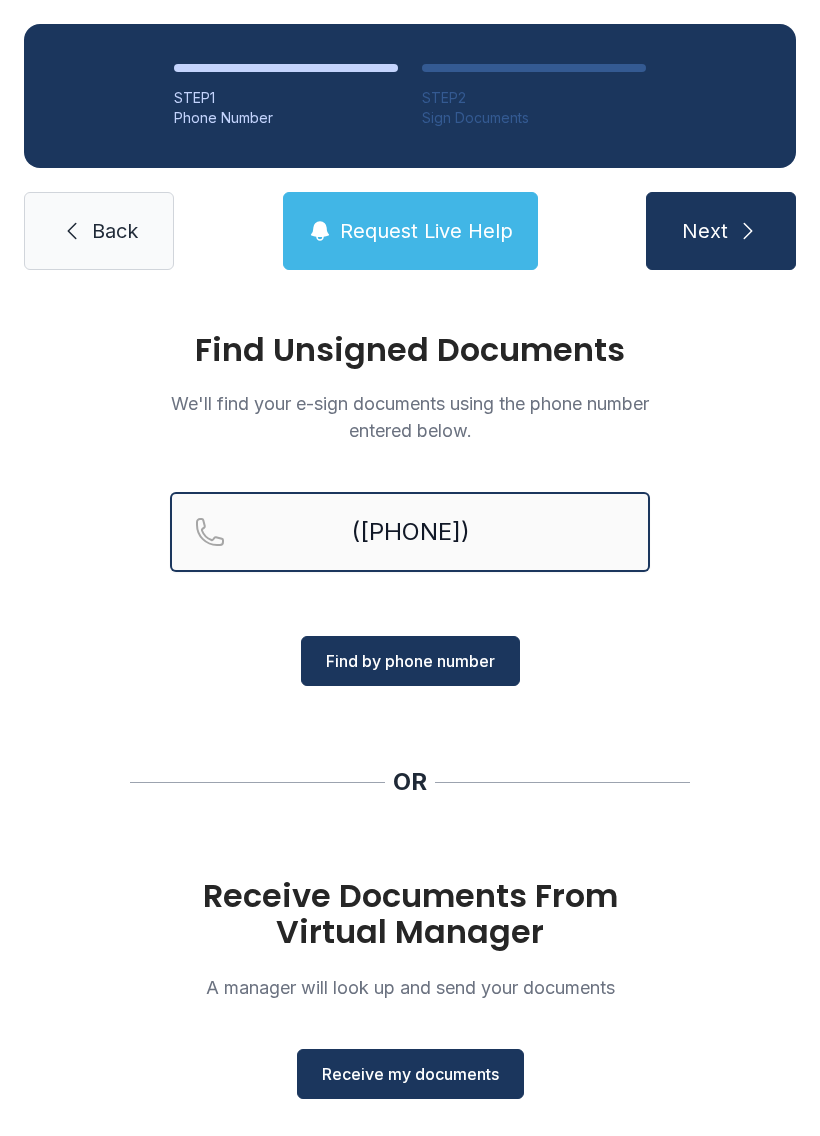 type on "([PHONE])" 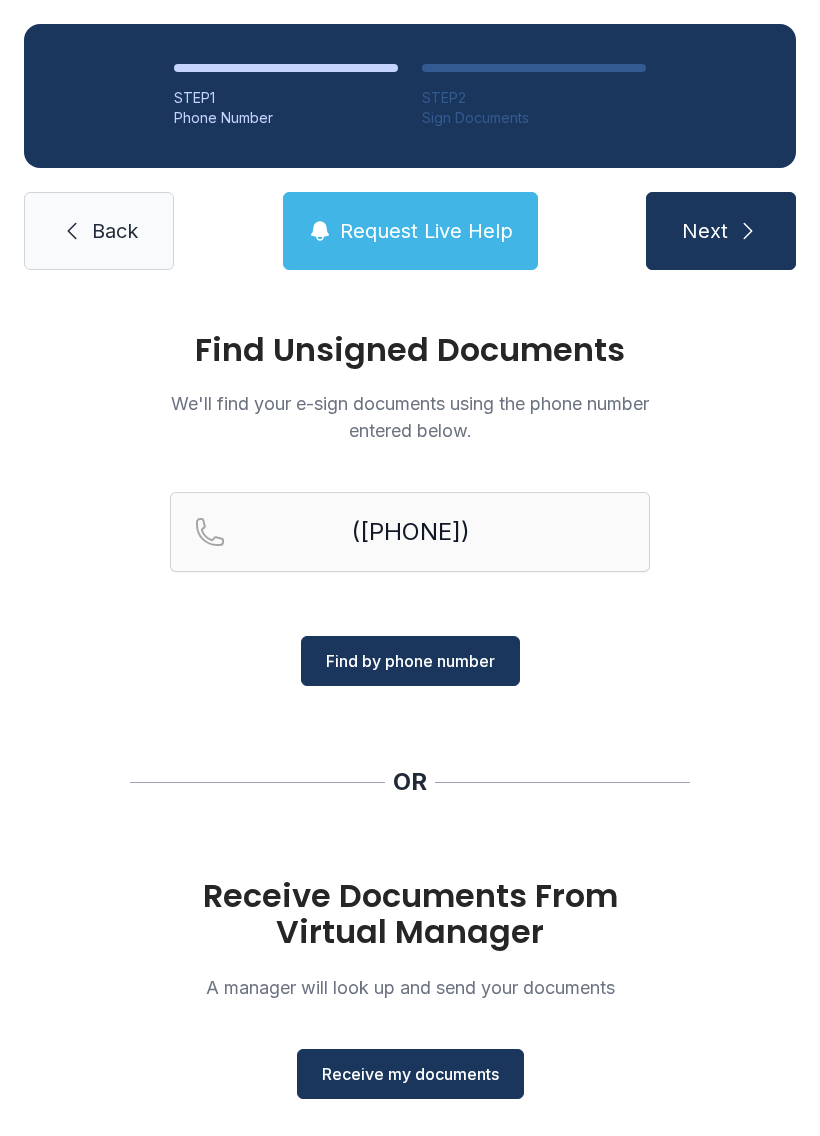 click on "Find by phone number" at bounding box center (410, 661) 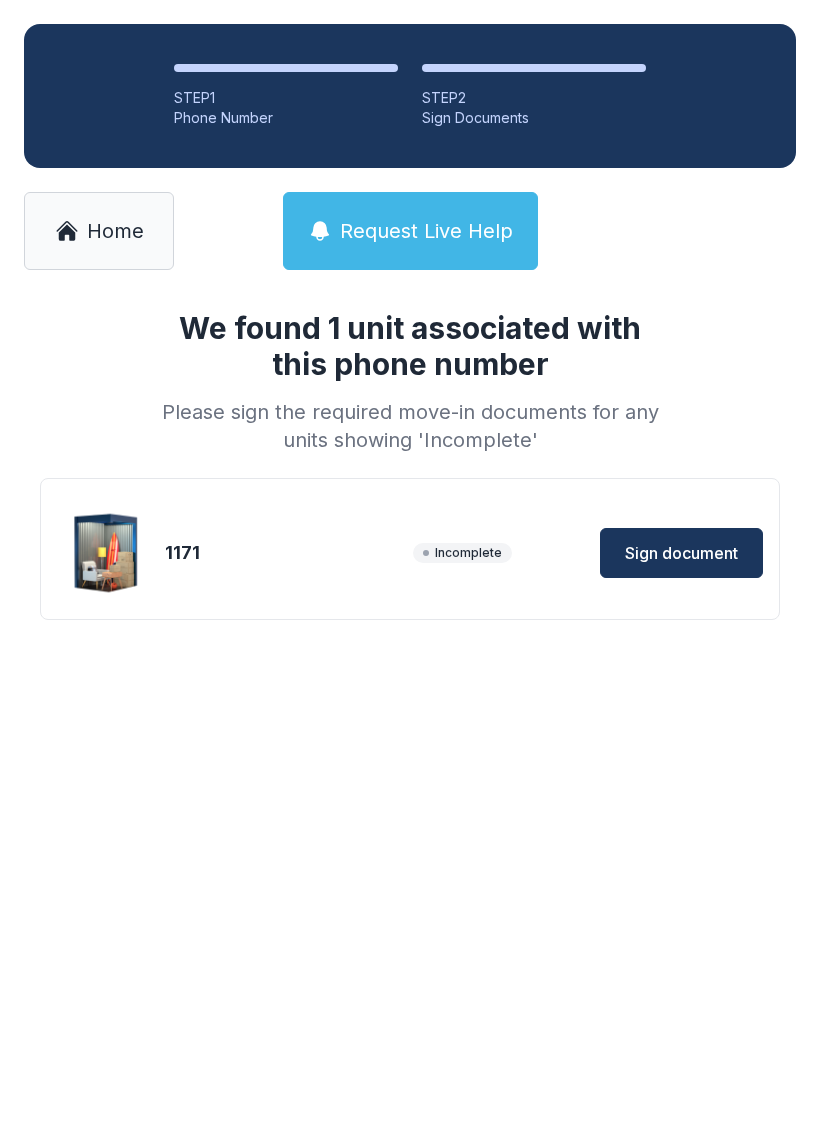 click on "Sign document" at bounding box center [681, 553] 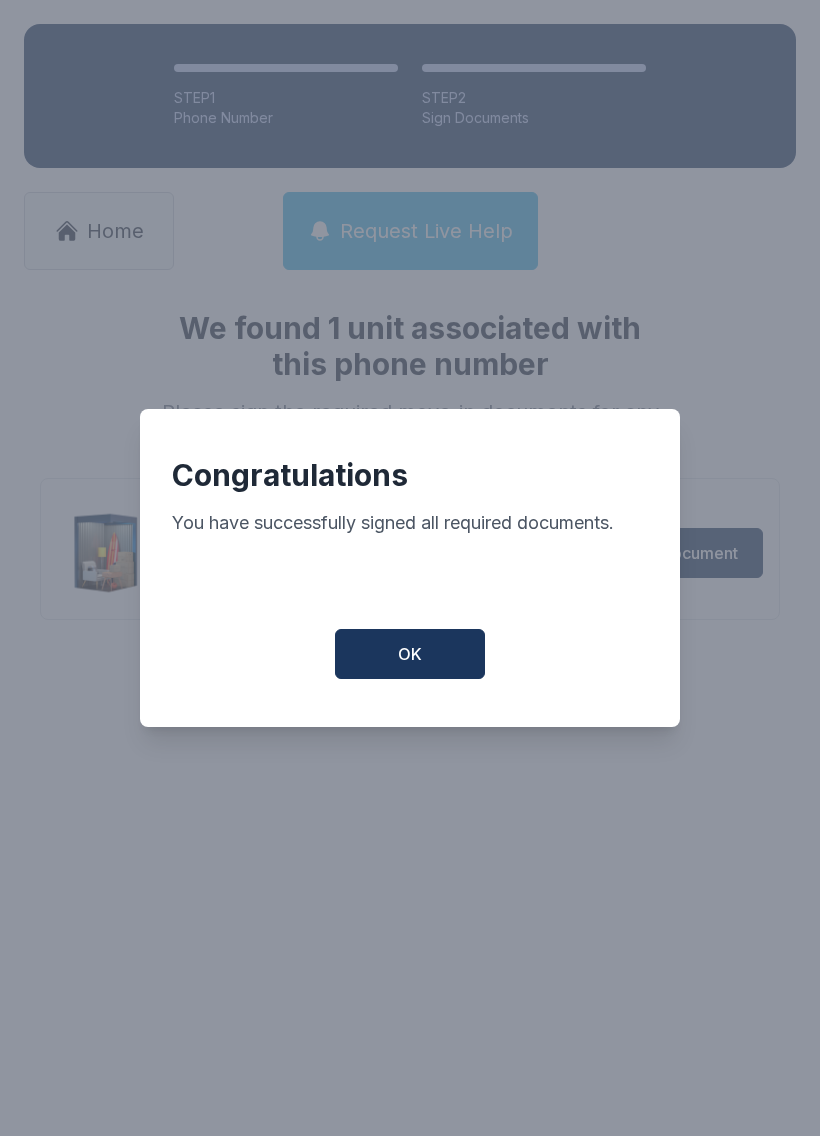 click on "OK" at bounding box center [410, 654] 